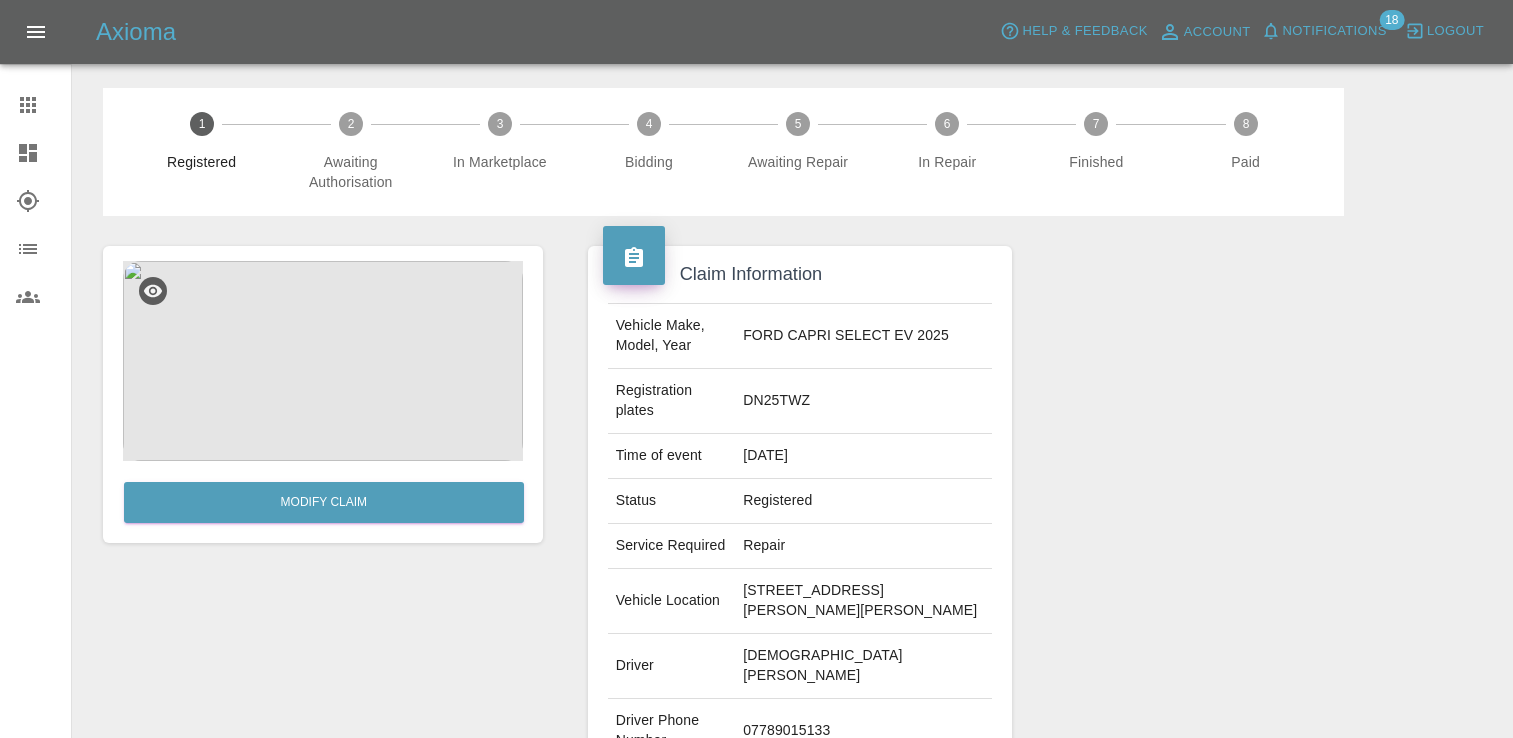 scroll, scrollTop: 0, scrollLeft: 0, axis: both 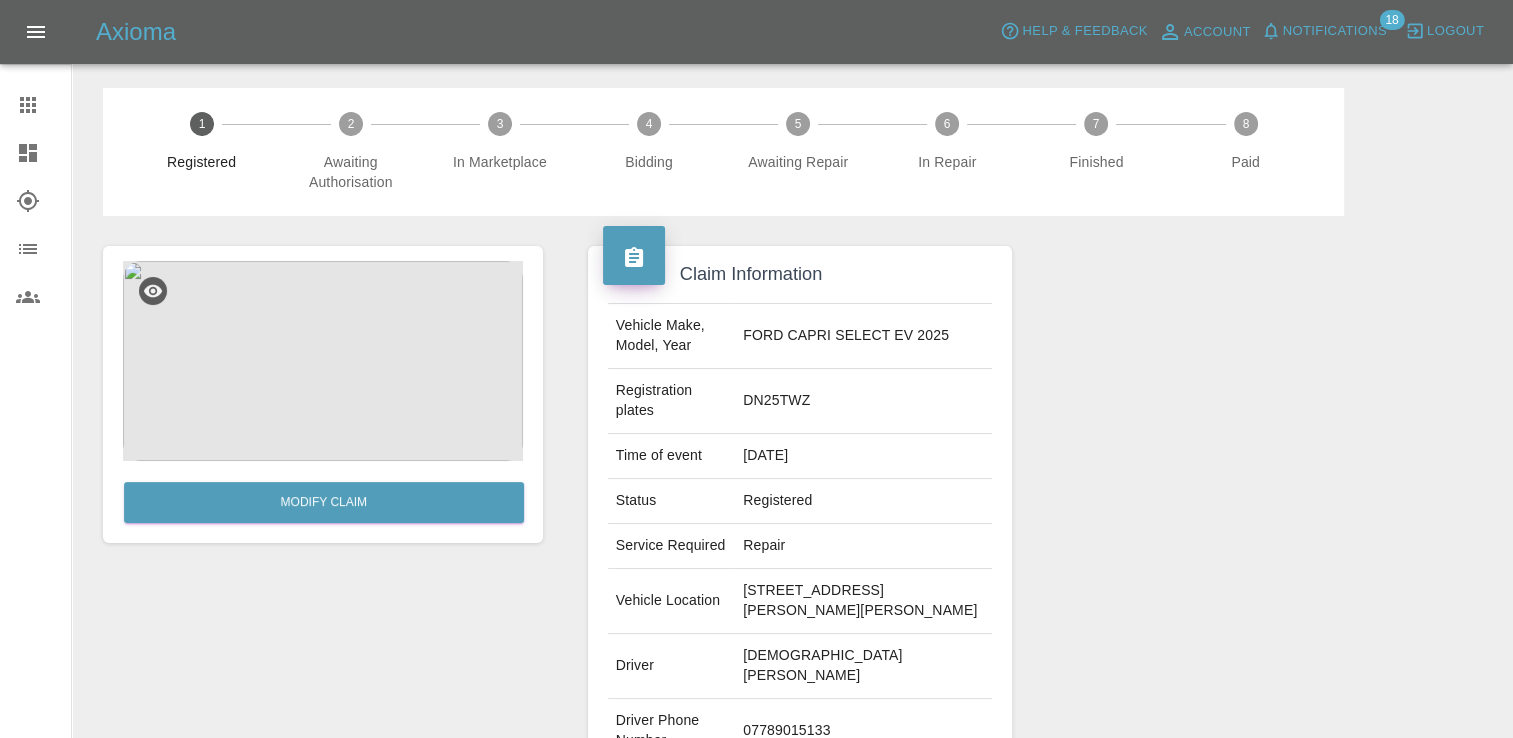 click on "Dashboard" at bounding box center (35, 153) 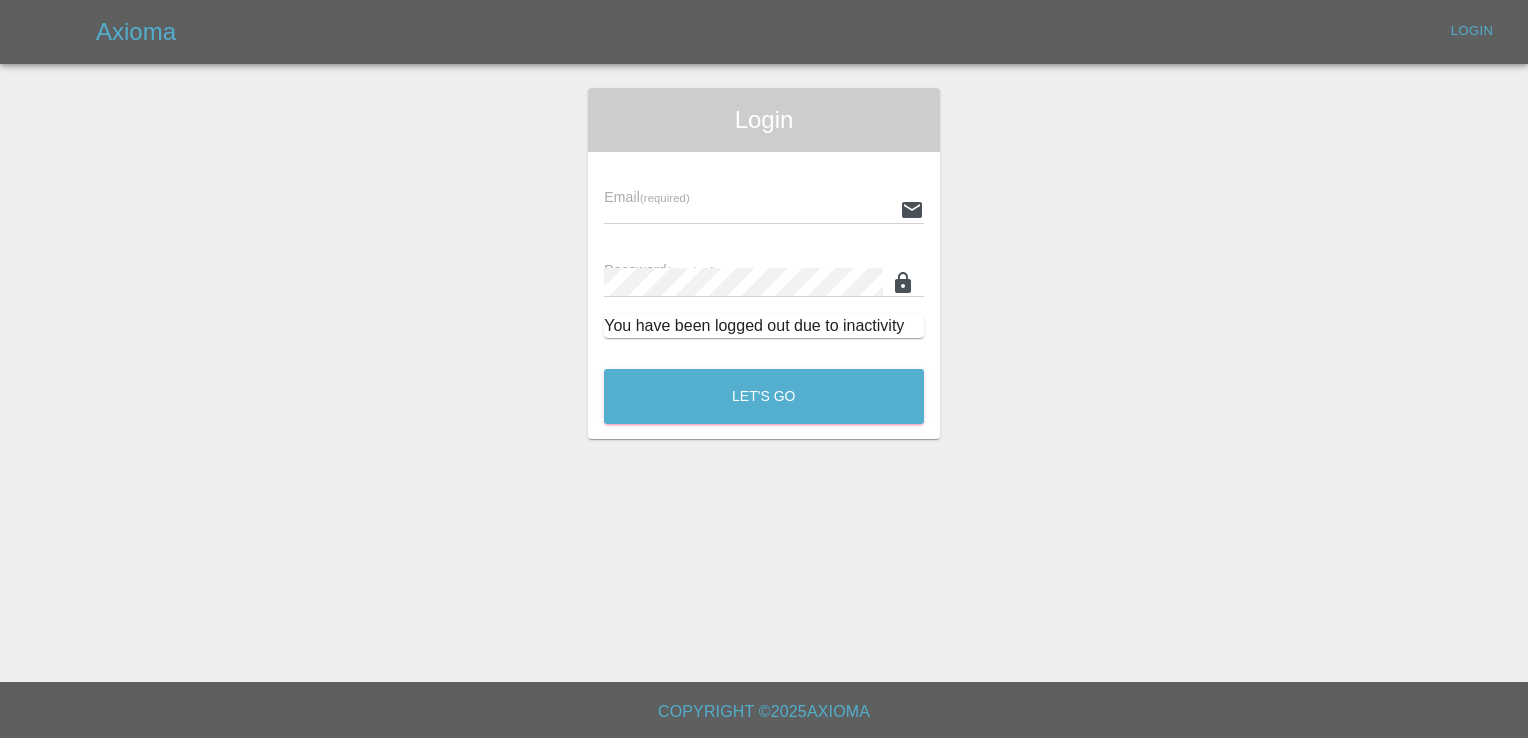 type on "[PERSON_NAME][EMAIL_ADDRESS][PERSON_NAME][DOMAIN_NAME]" 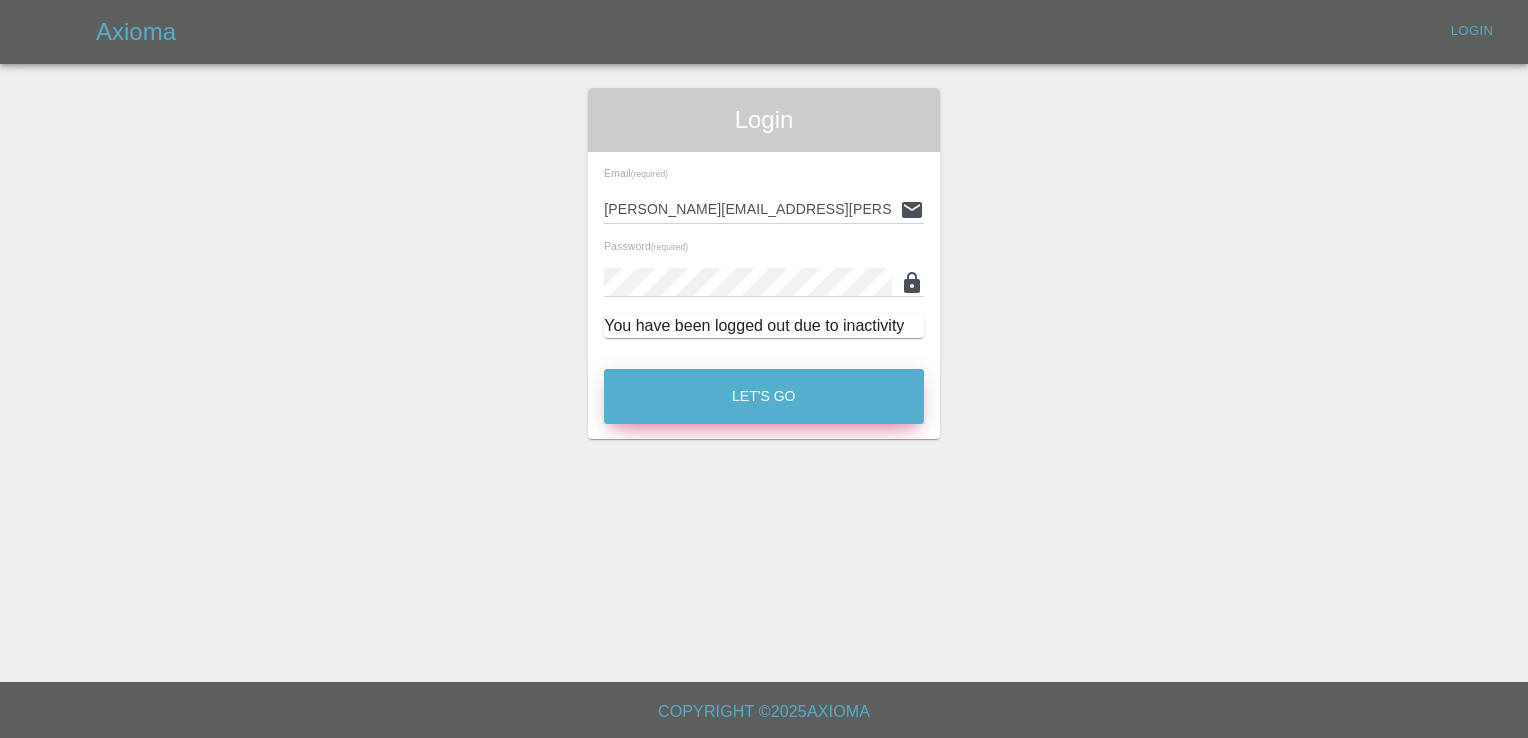 click on "Let's Go" at bounding box center (764, 396) 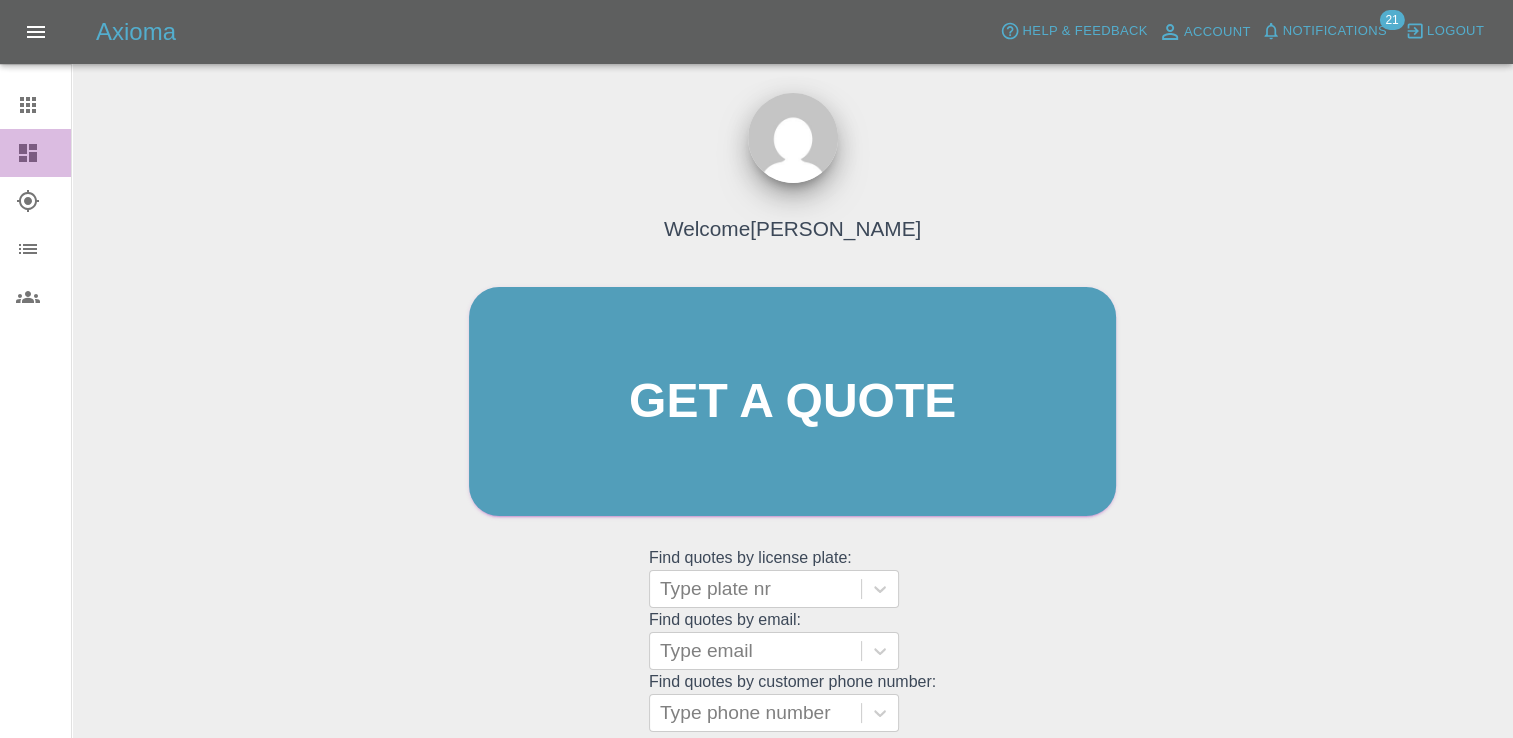 click 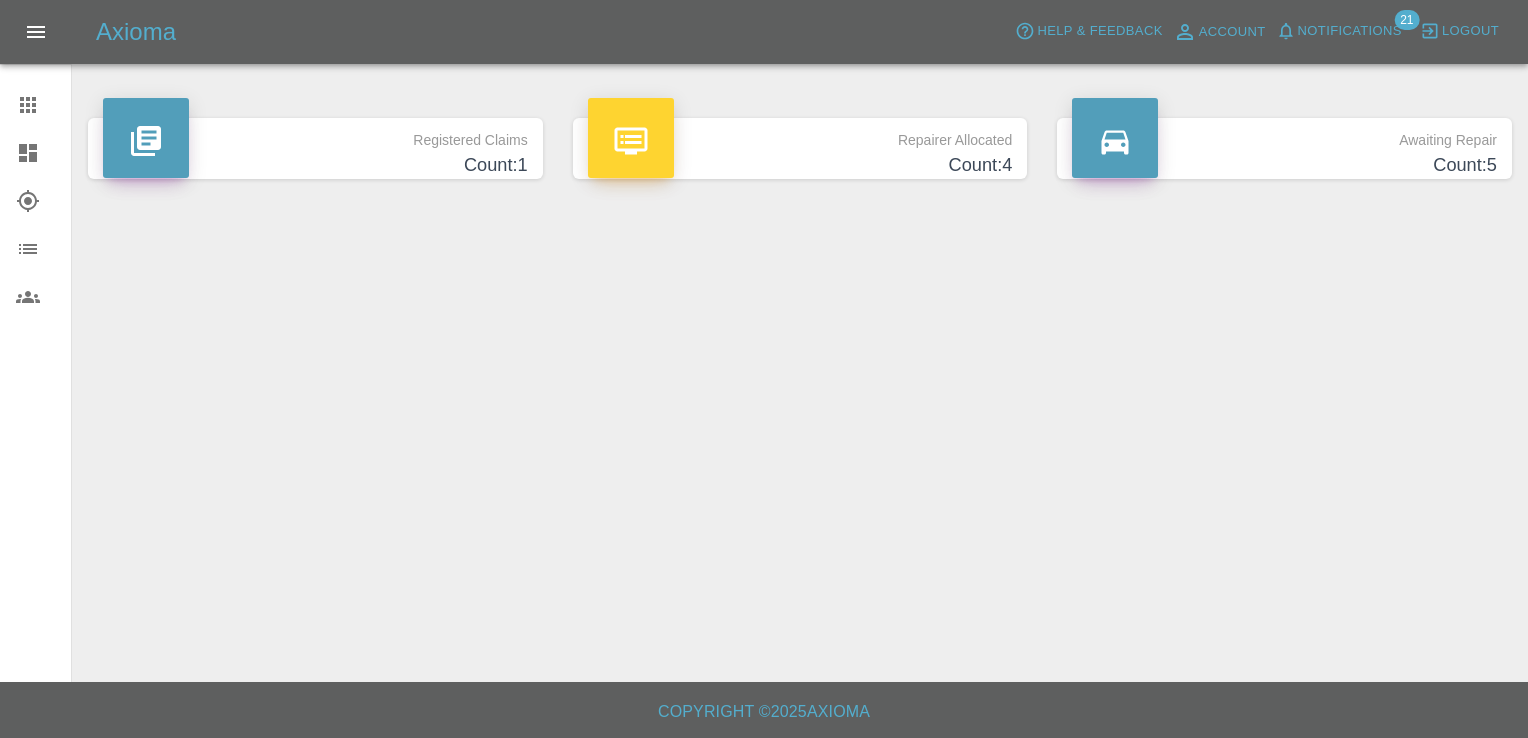 click 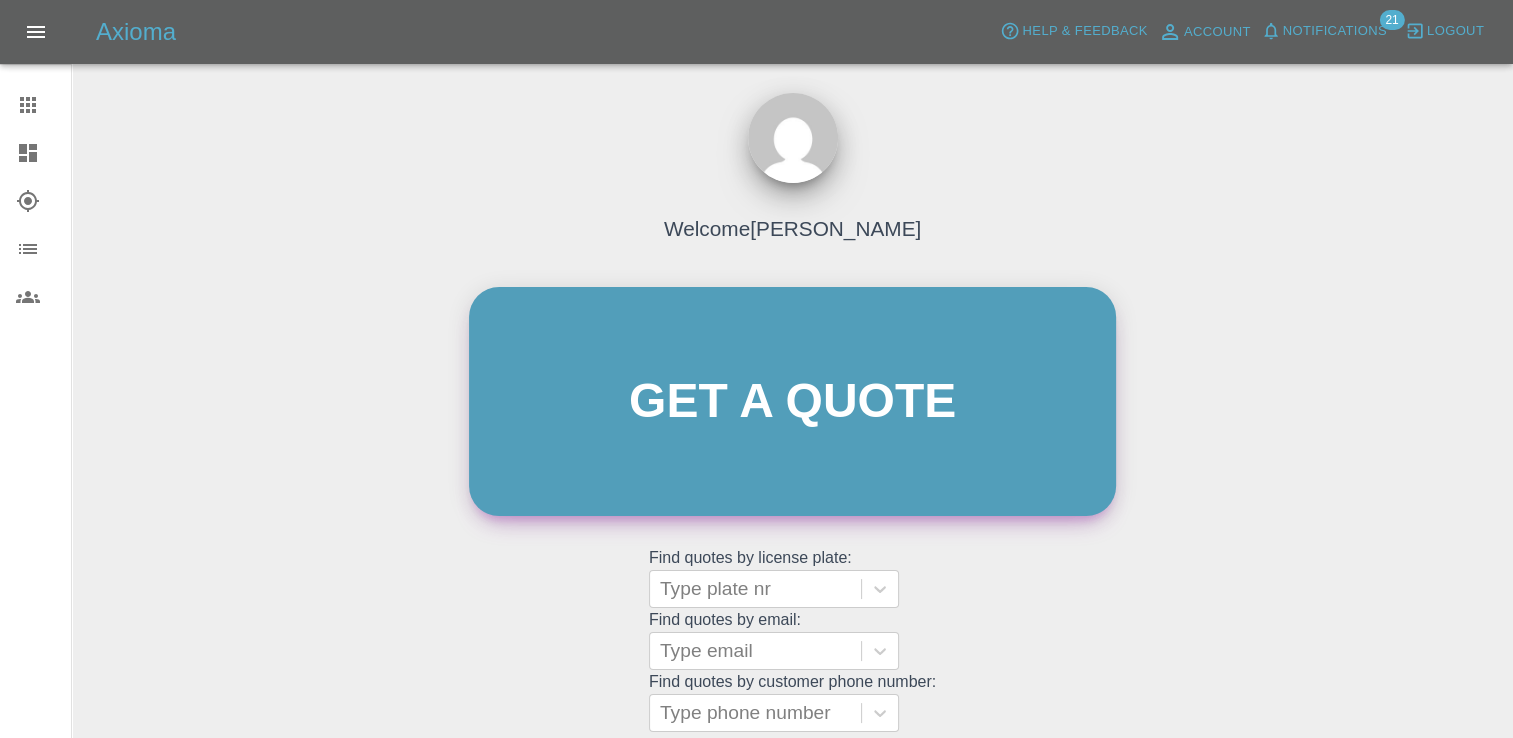 click on "Get a quote" at bounding box center [792, 401] 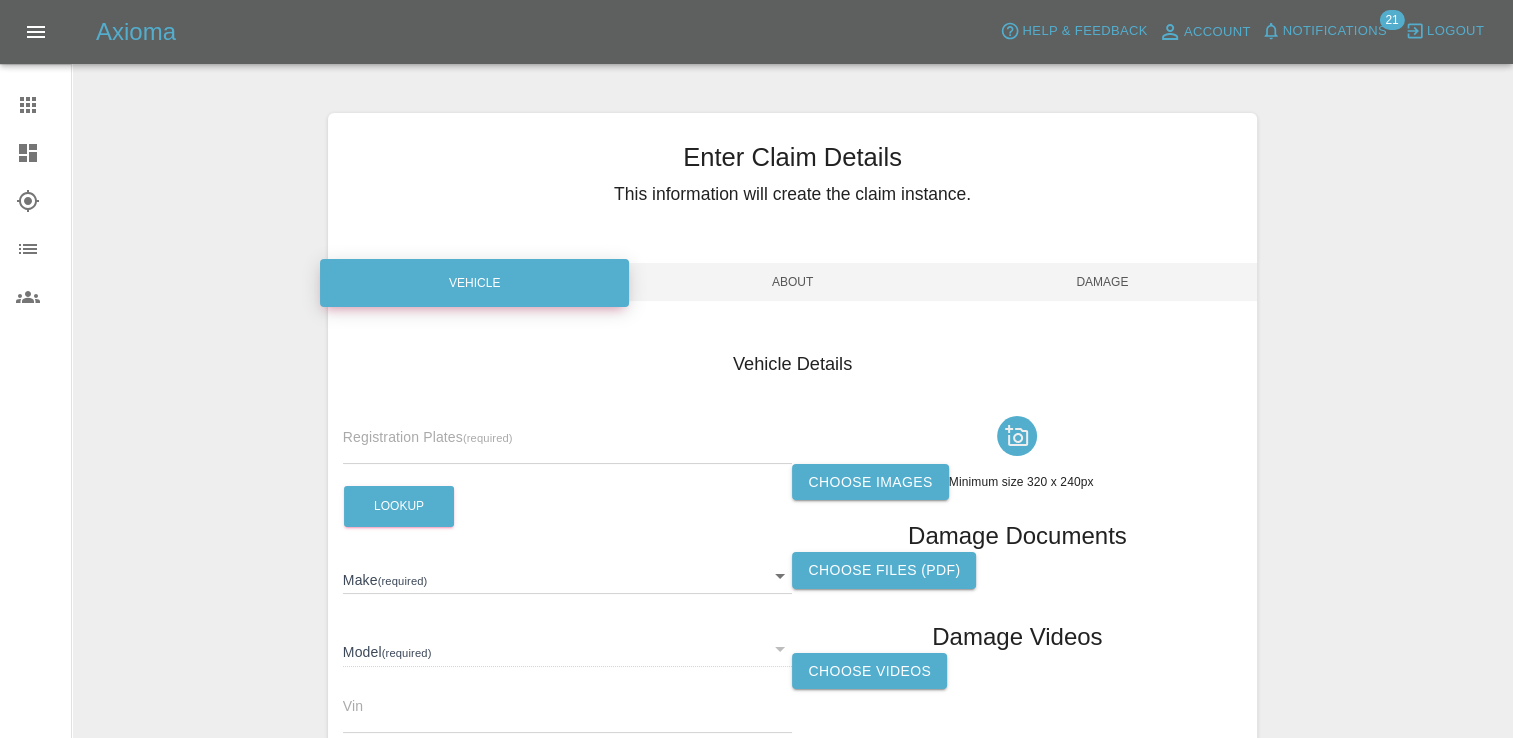 click at bounding box center [568, 449] 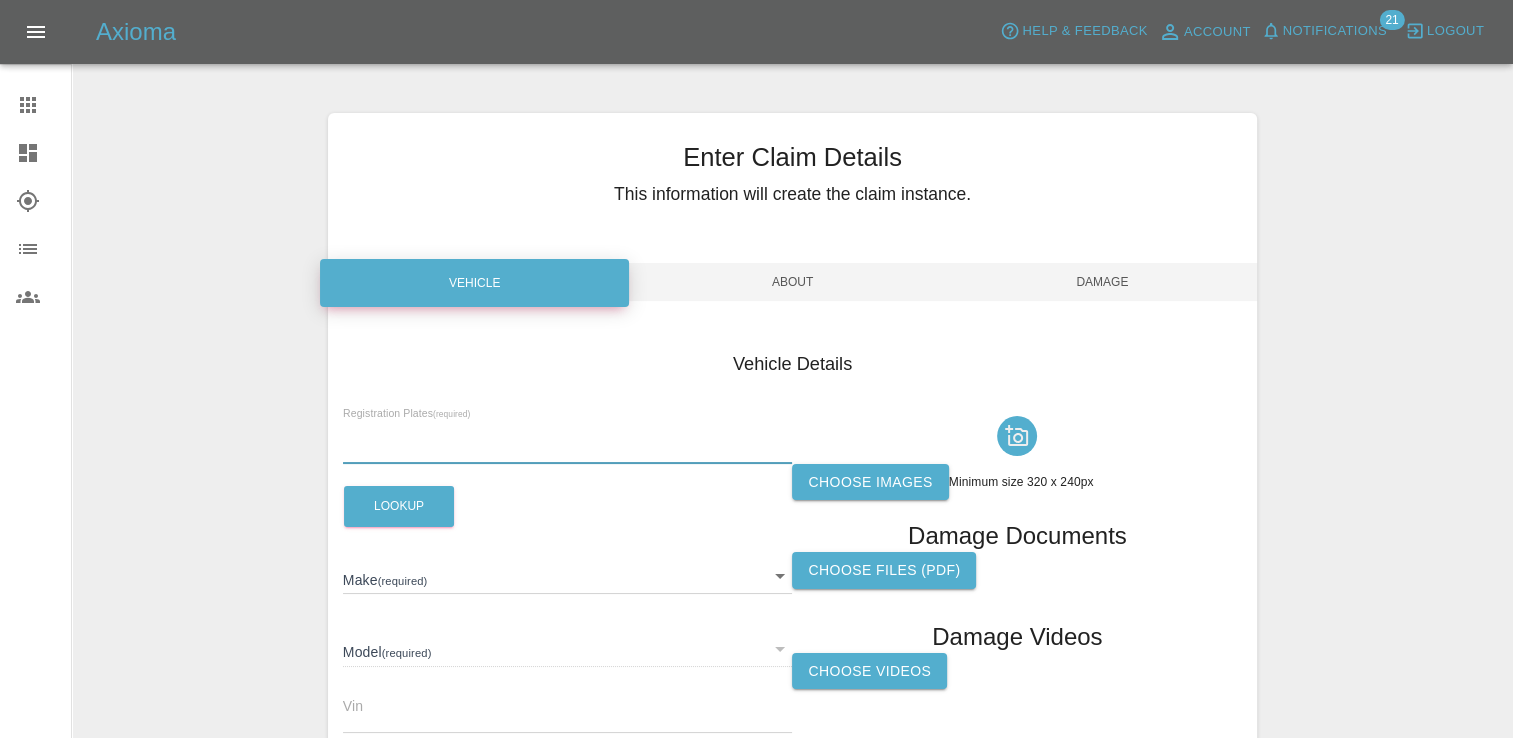 paste on "HV25 FDE" 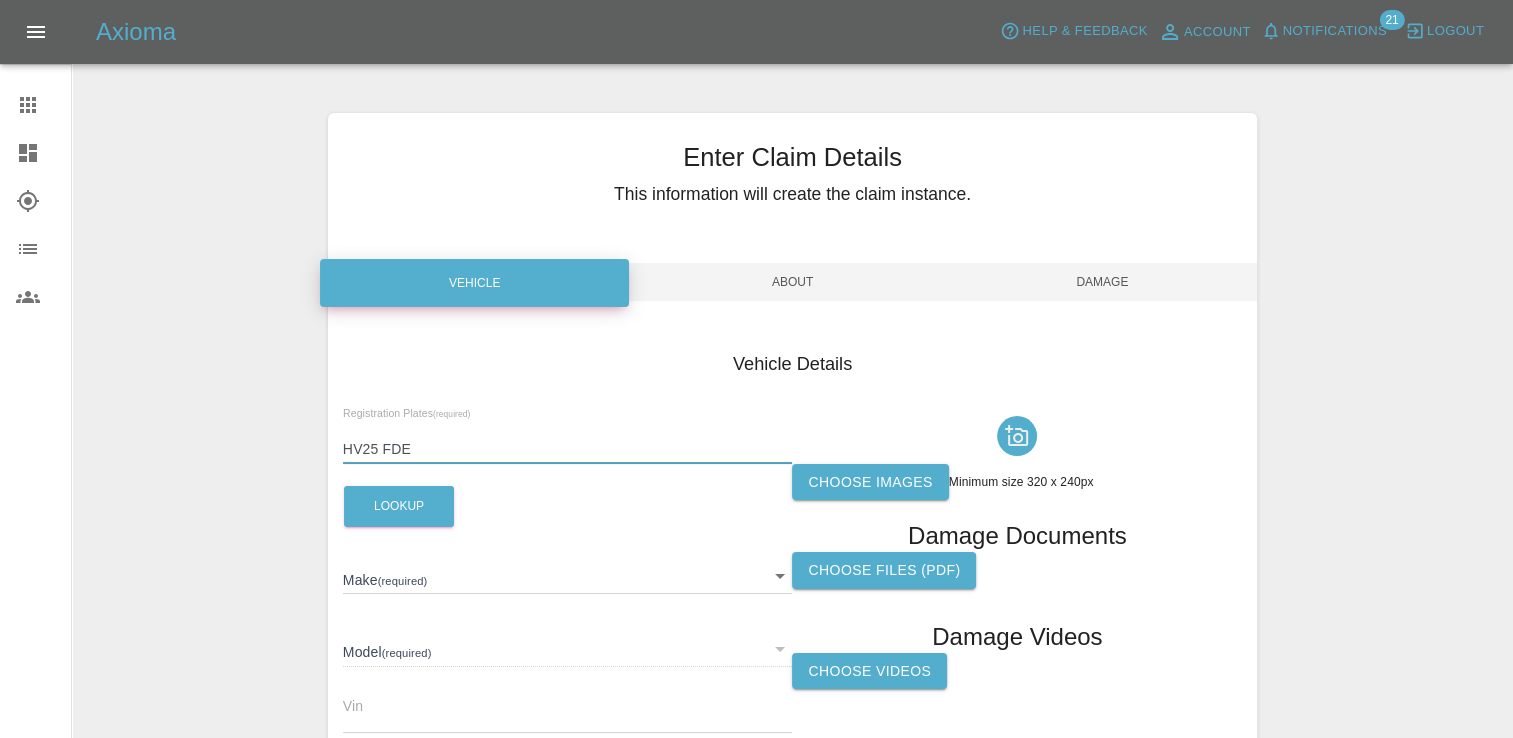 click on "HV25 FDE" at bounding box center [568, 449] 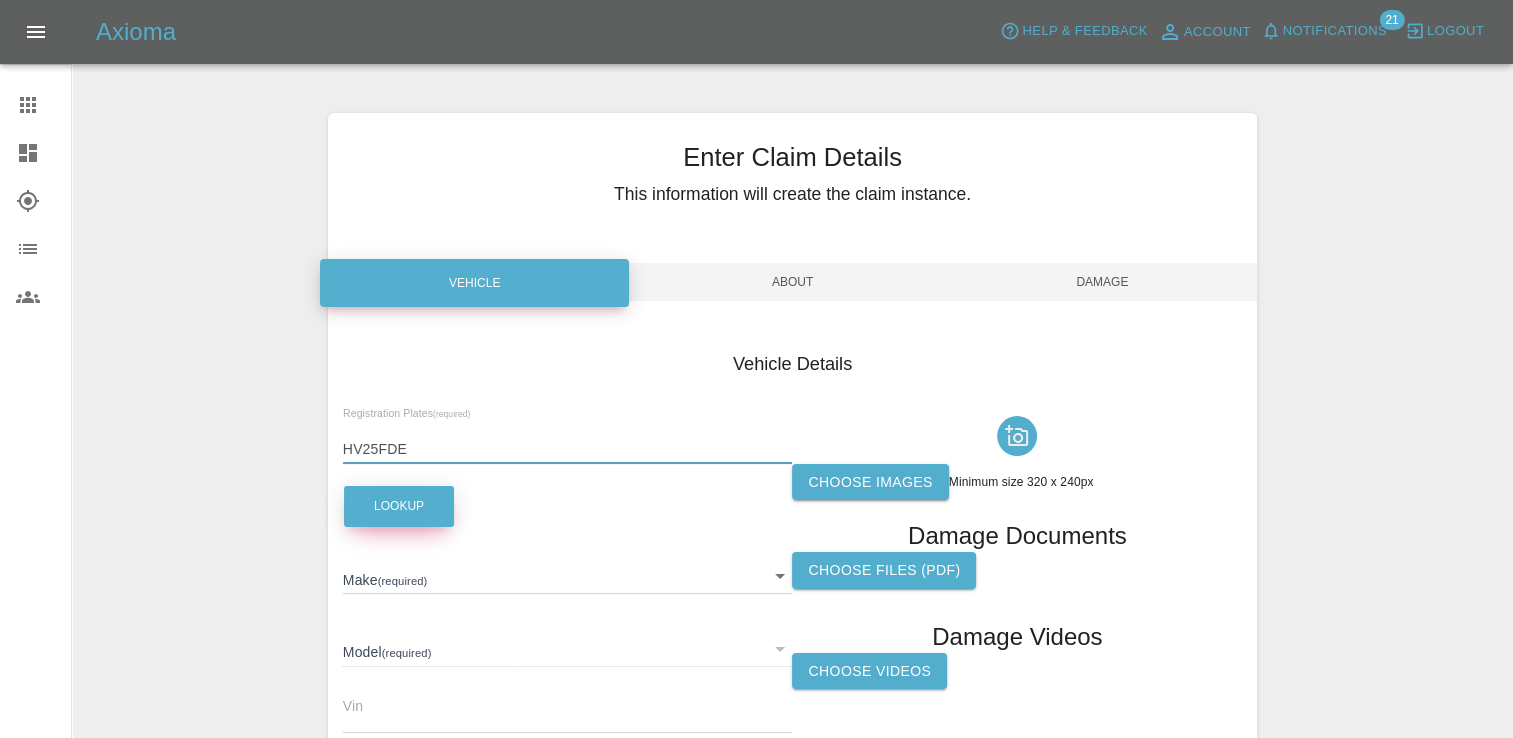 type on "HV25FDE" 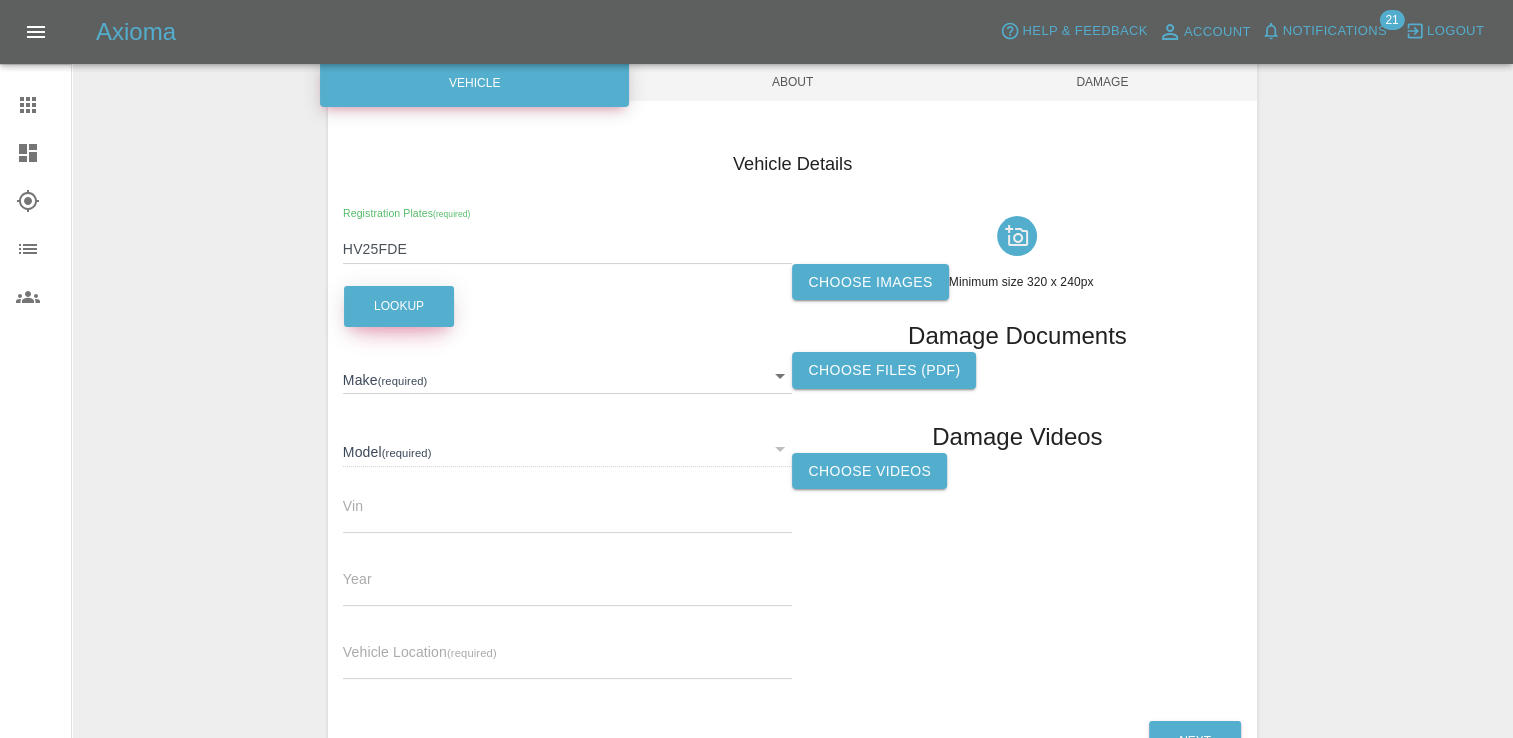 scroll, scrollTop: 300, scrollLeft: 0, axis: vertical 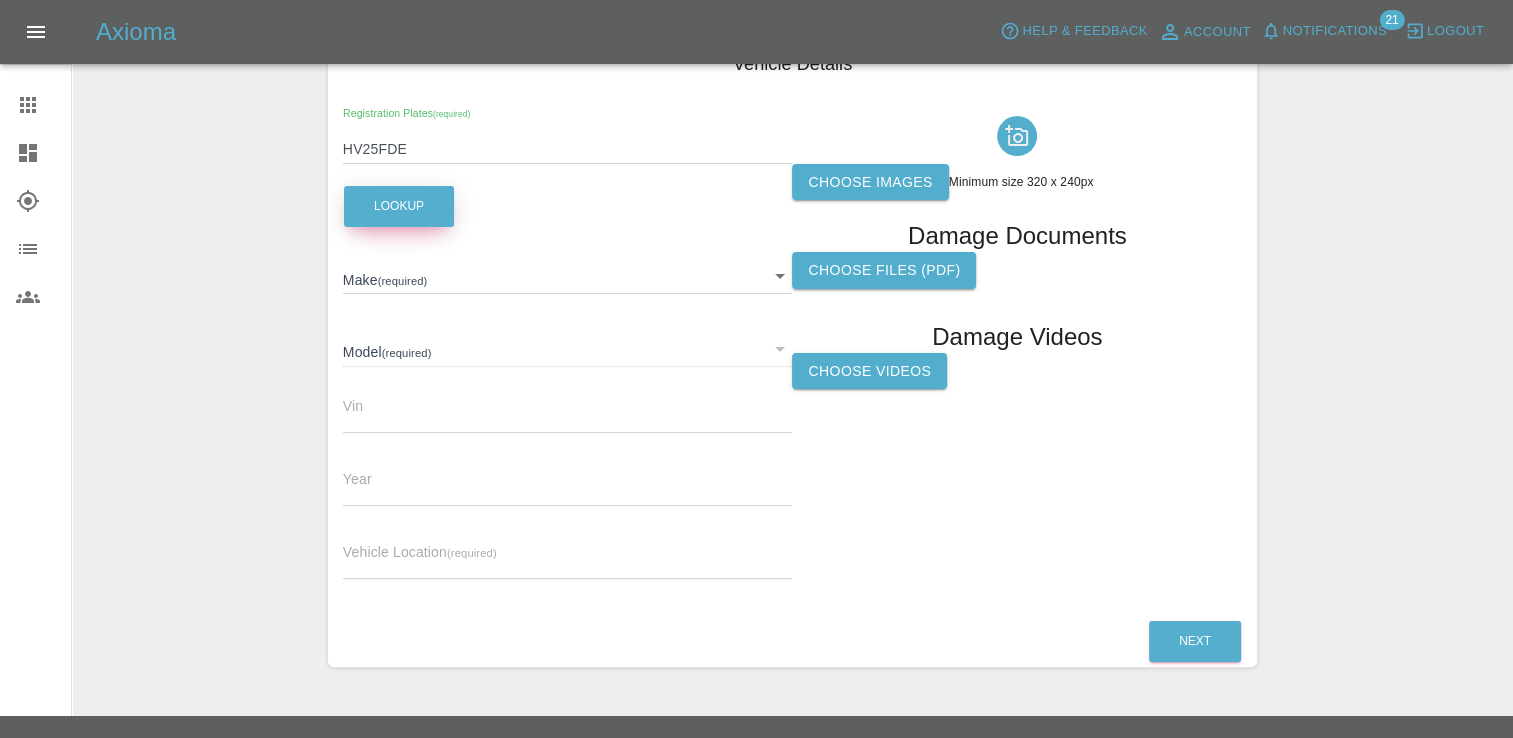 type on "FORD" 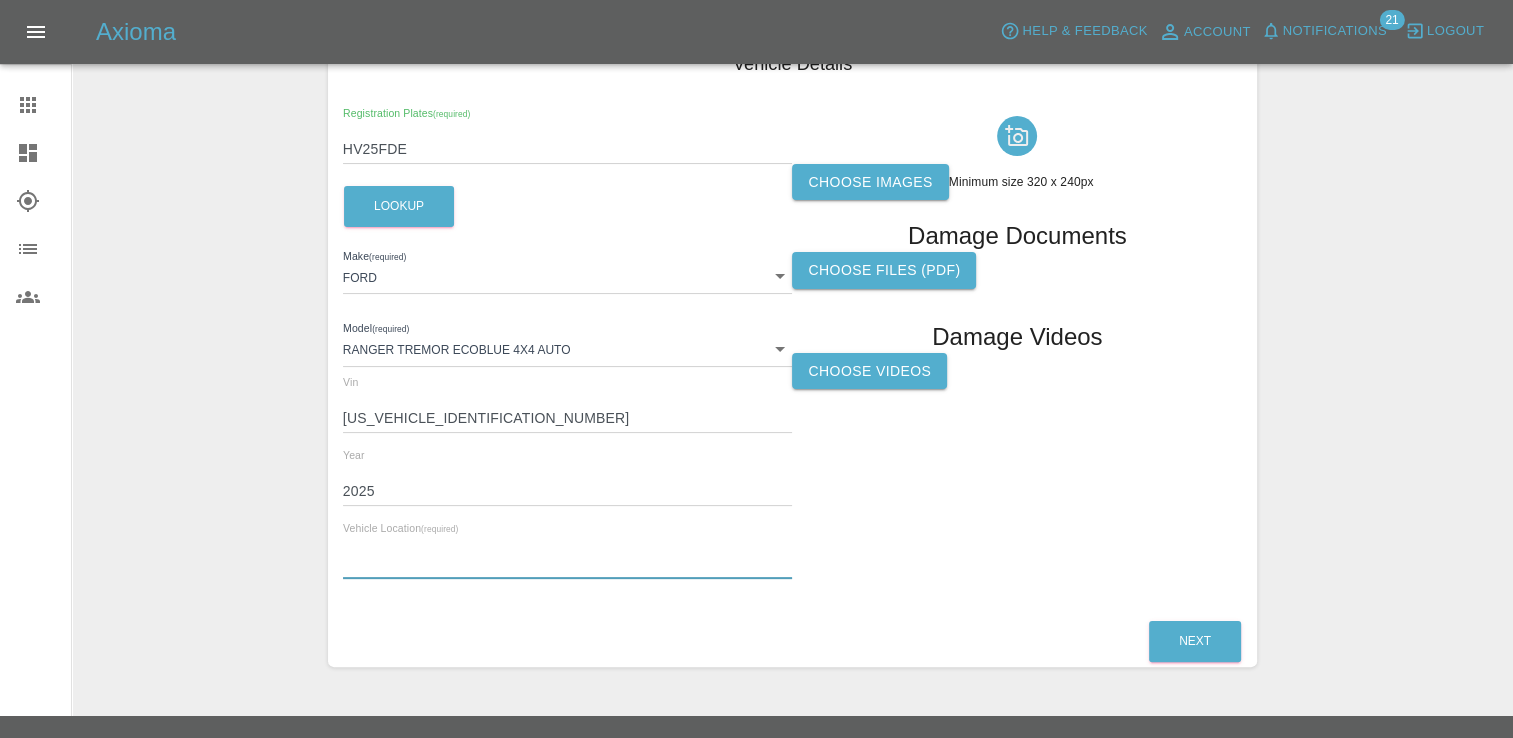 click at bounding box center (568, 564) 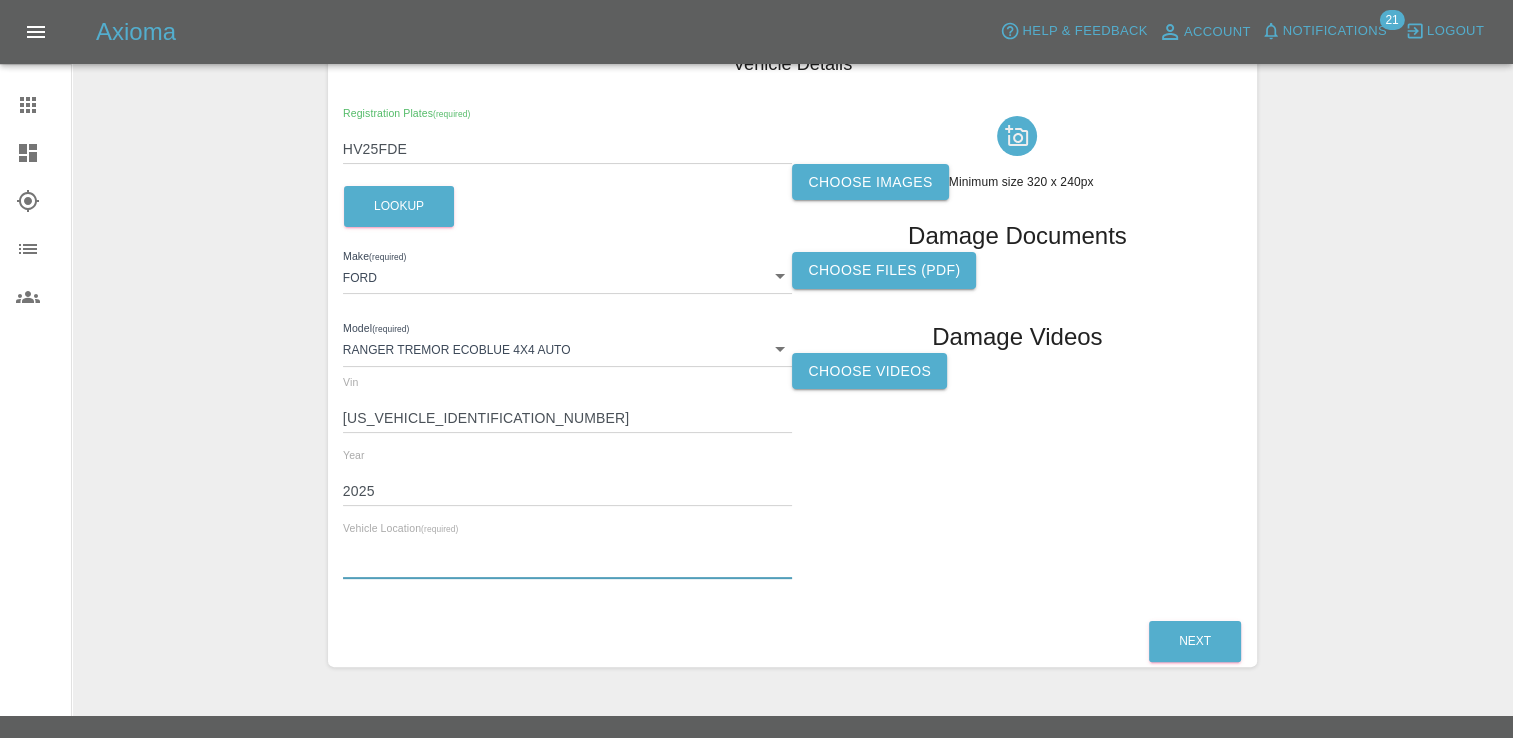 paste on "[STREET_ADDRESS][PERSON_NAME]" 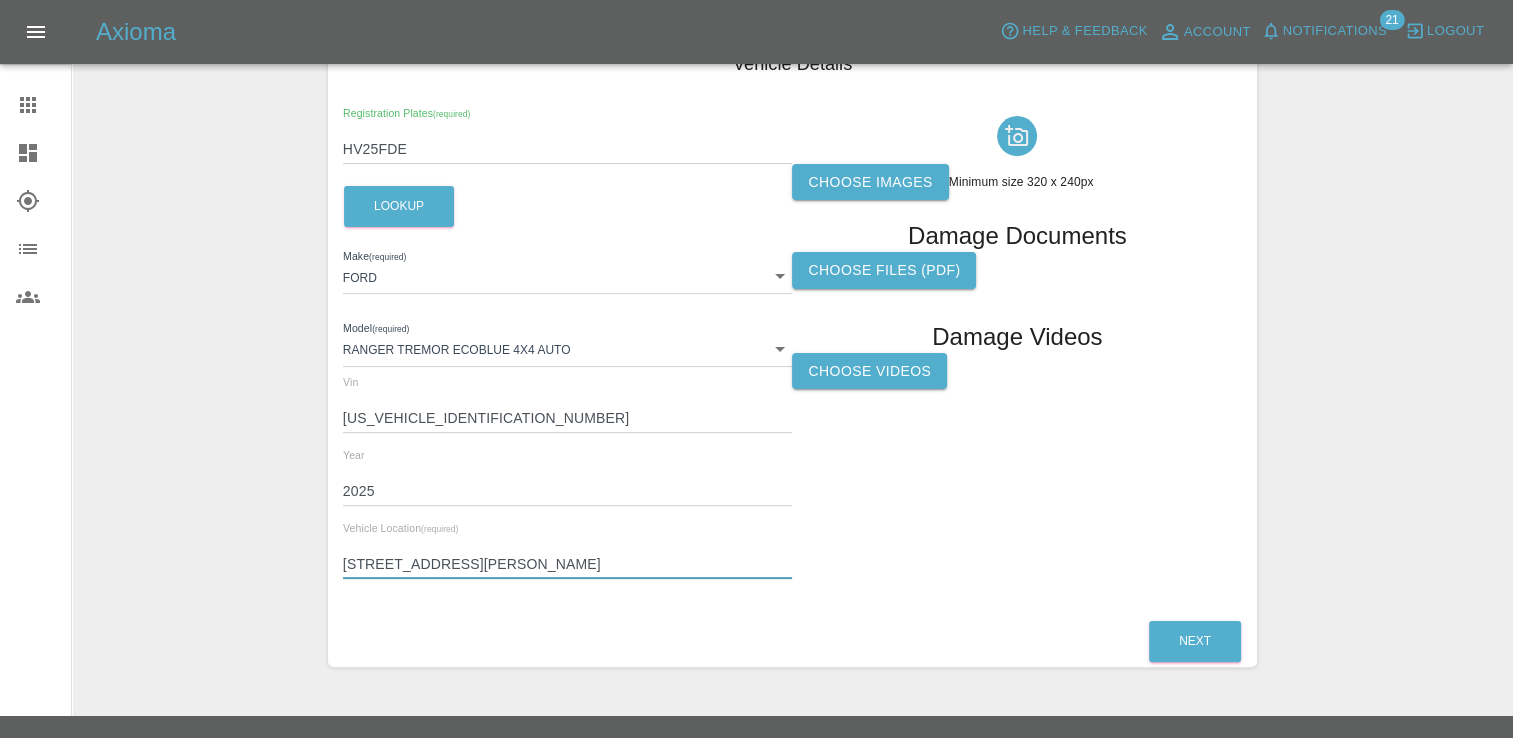 type on "[STREET_ADDRESS][PERSON_NAME]" 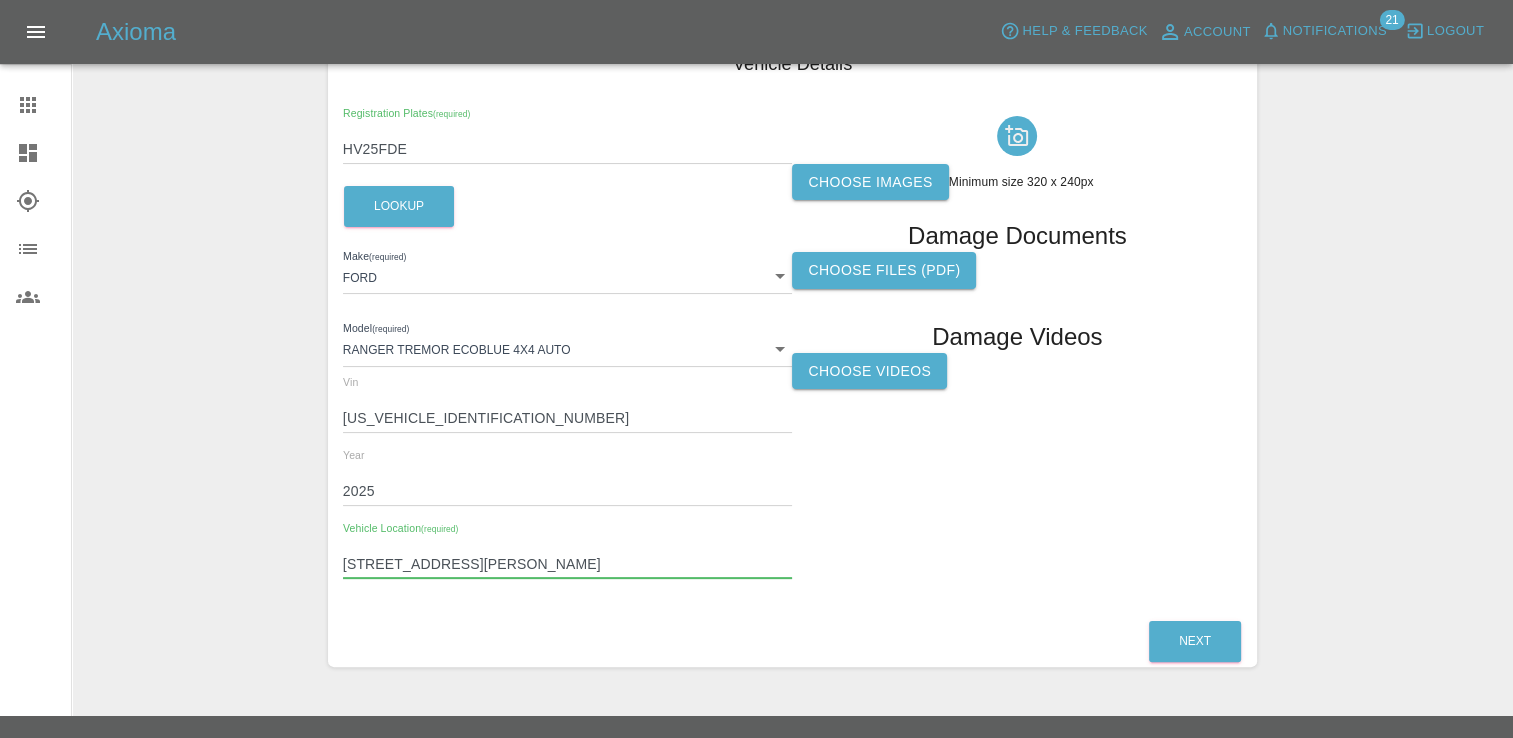 click on "Choose images" at bounding box center (870, 182) 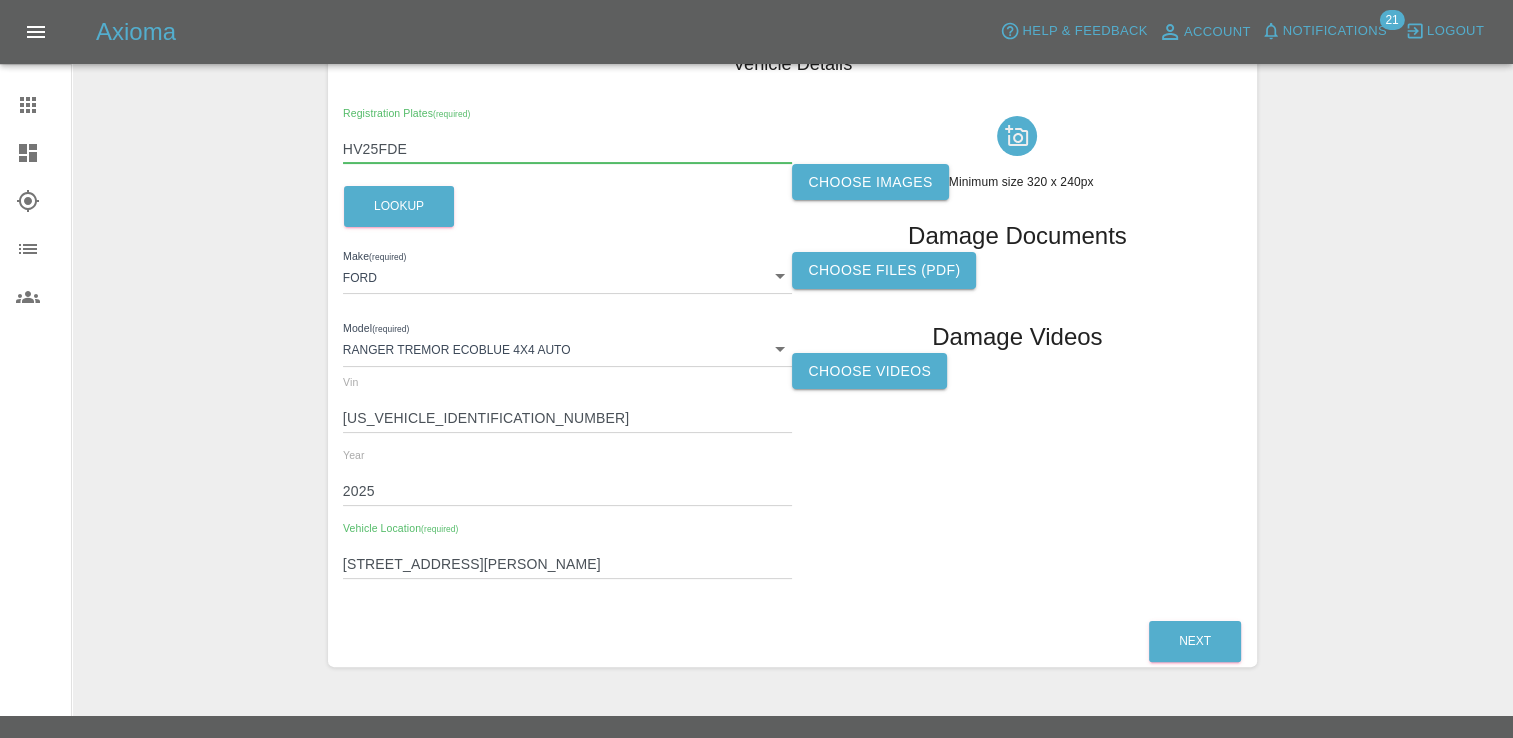 drag, startPoint x: 381, startPoint y: 155, endPoint x: 340, endPoint y: 153, distance: 41.04875 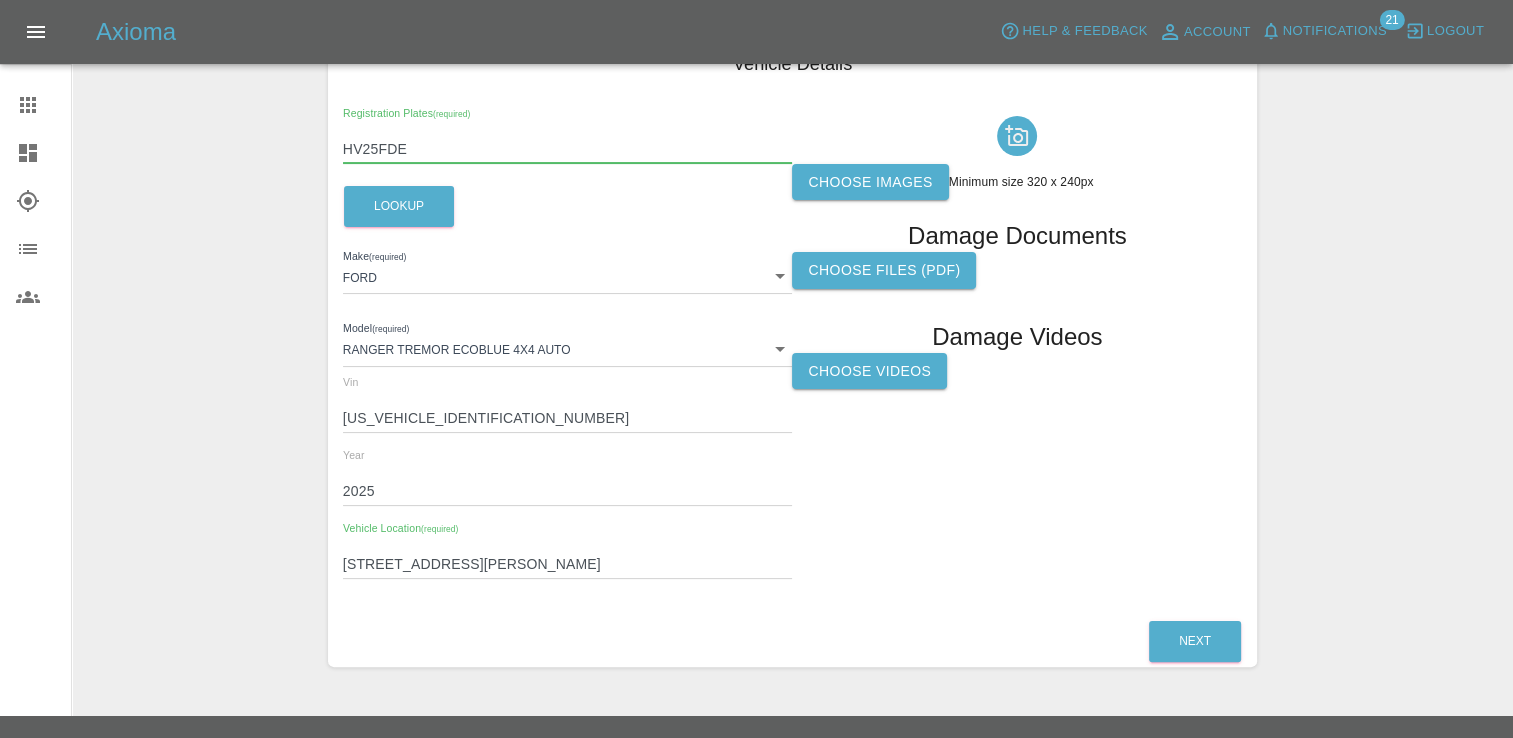 click on "Choose images" at bounding box center (870, 182) 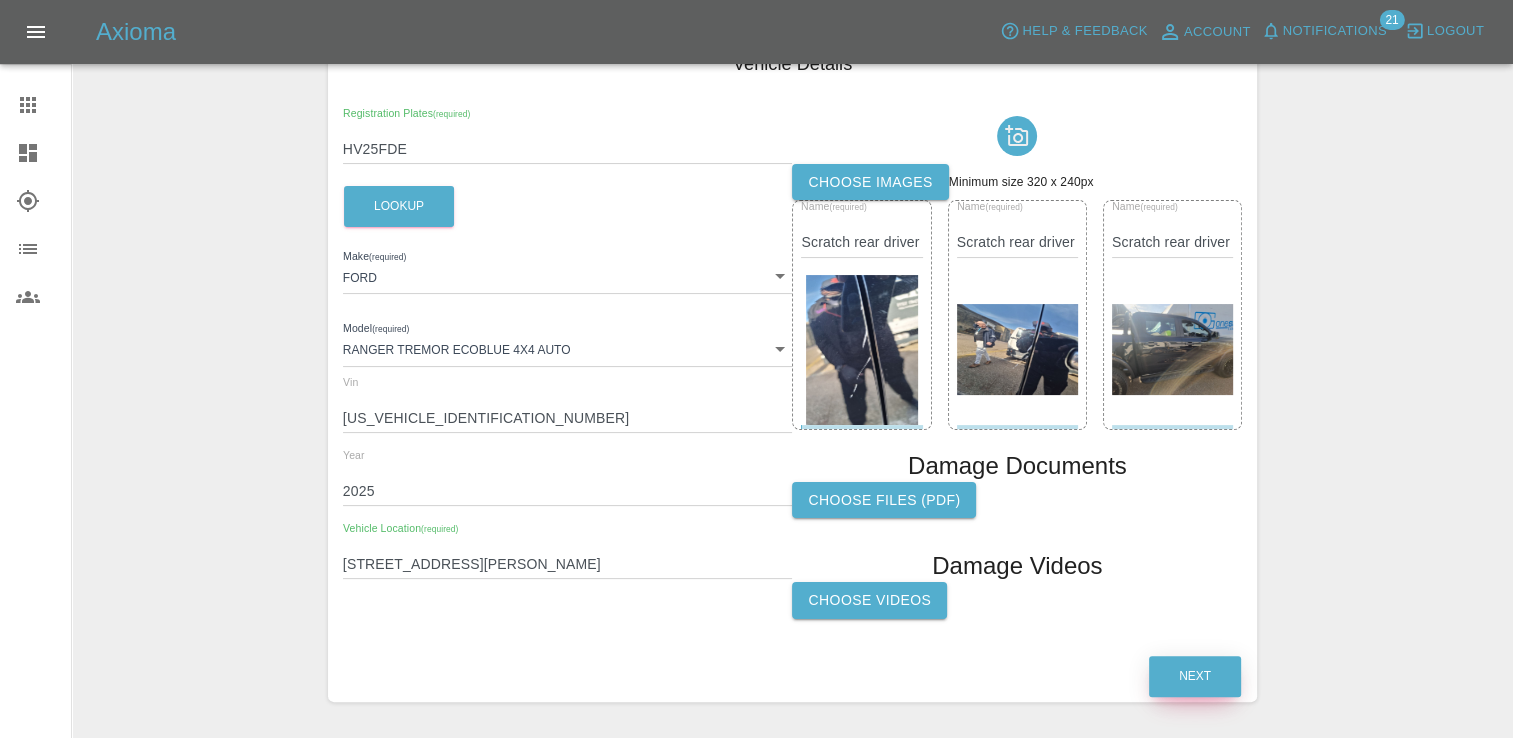 click on "Next" at bounding box center (1195, 676) 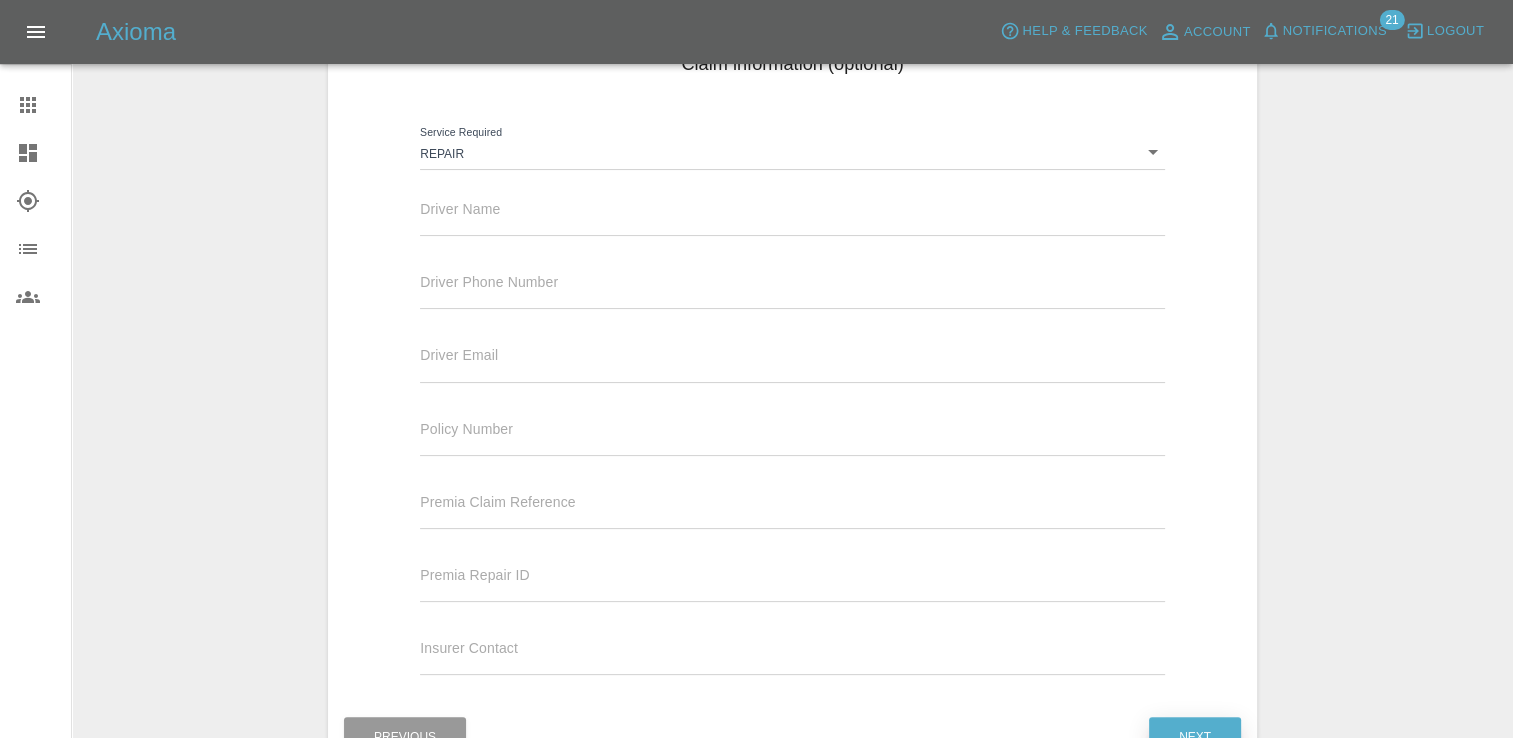 type 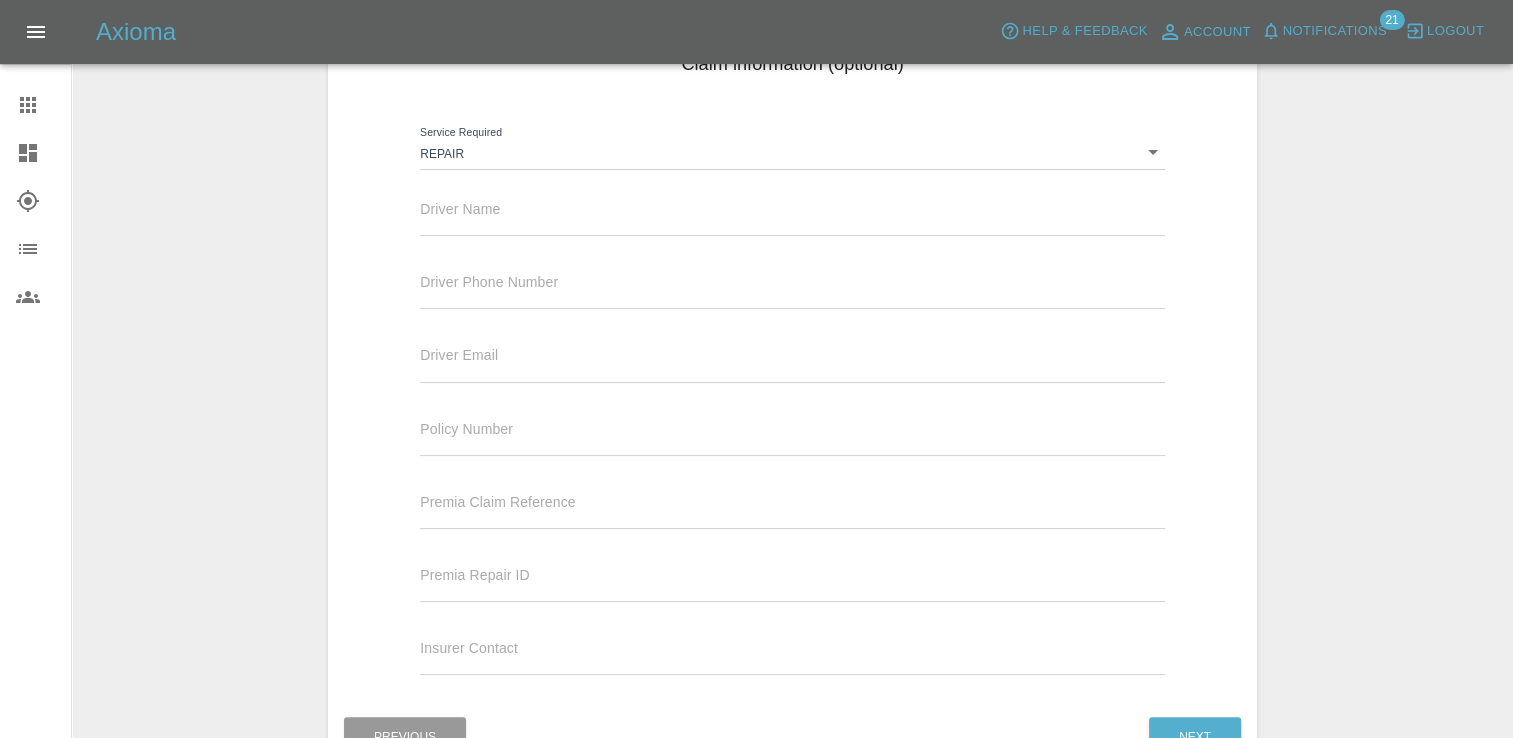 click at bounding box center (792, 221) 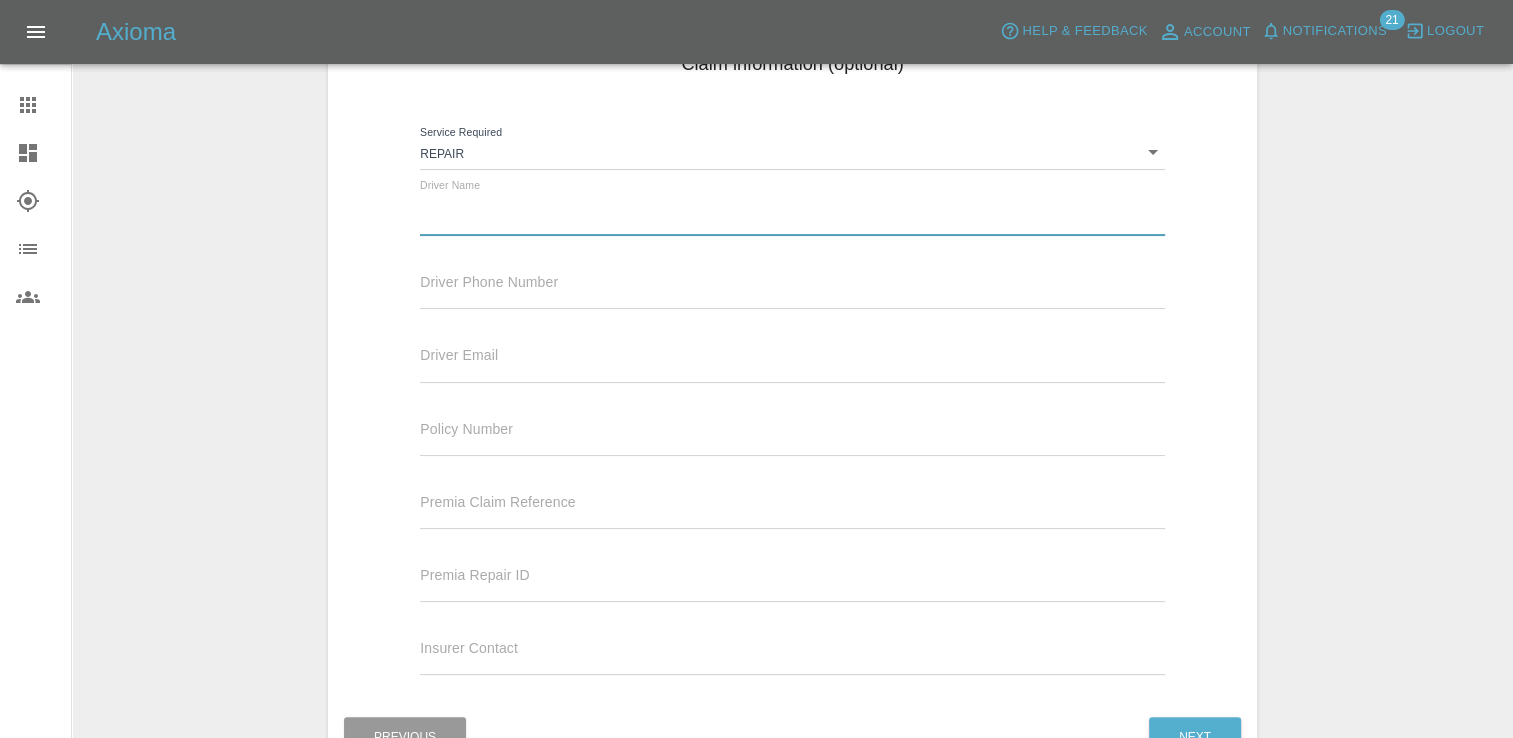 click at bounding box center [792, 294] 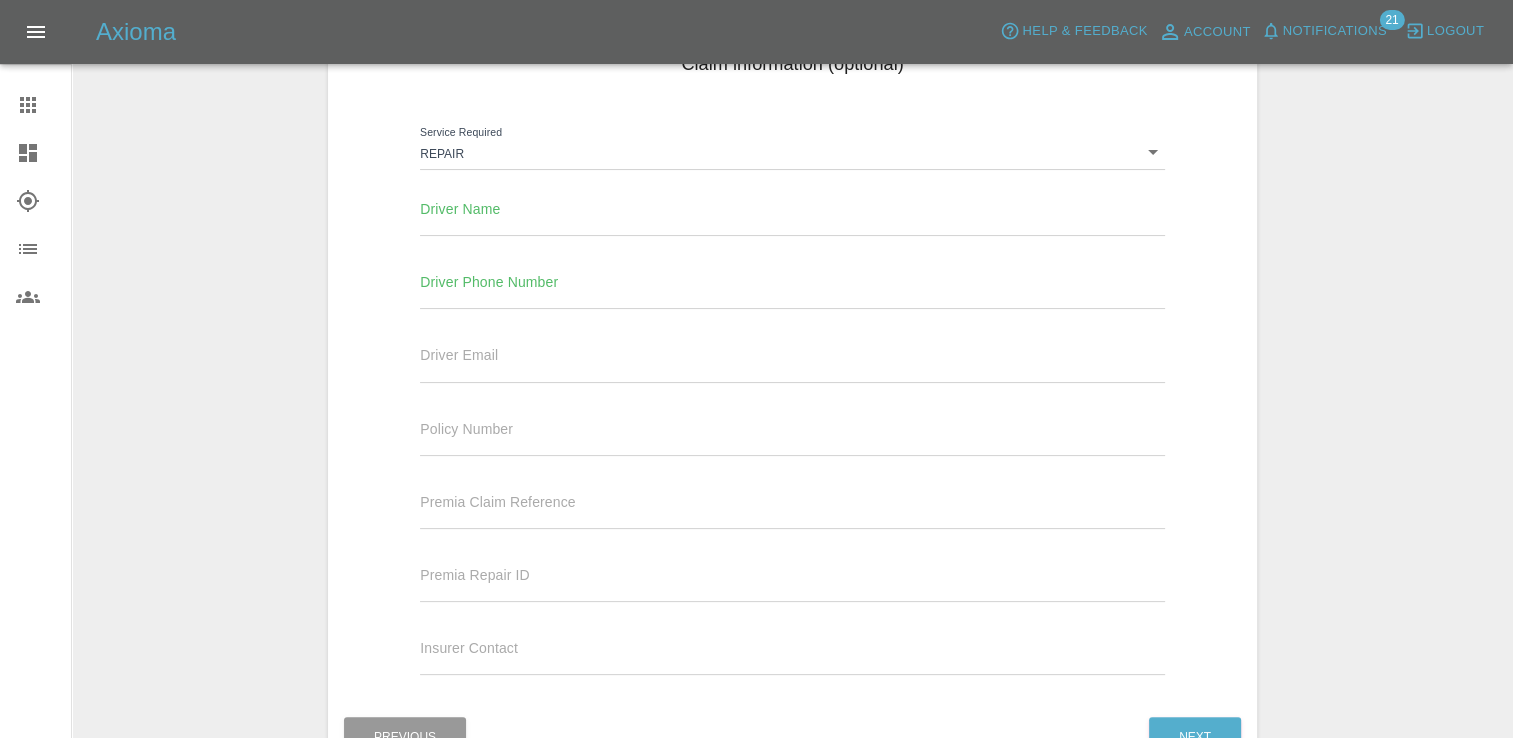 click on "Driver Email" at bounding box center [792, 354] 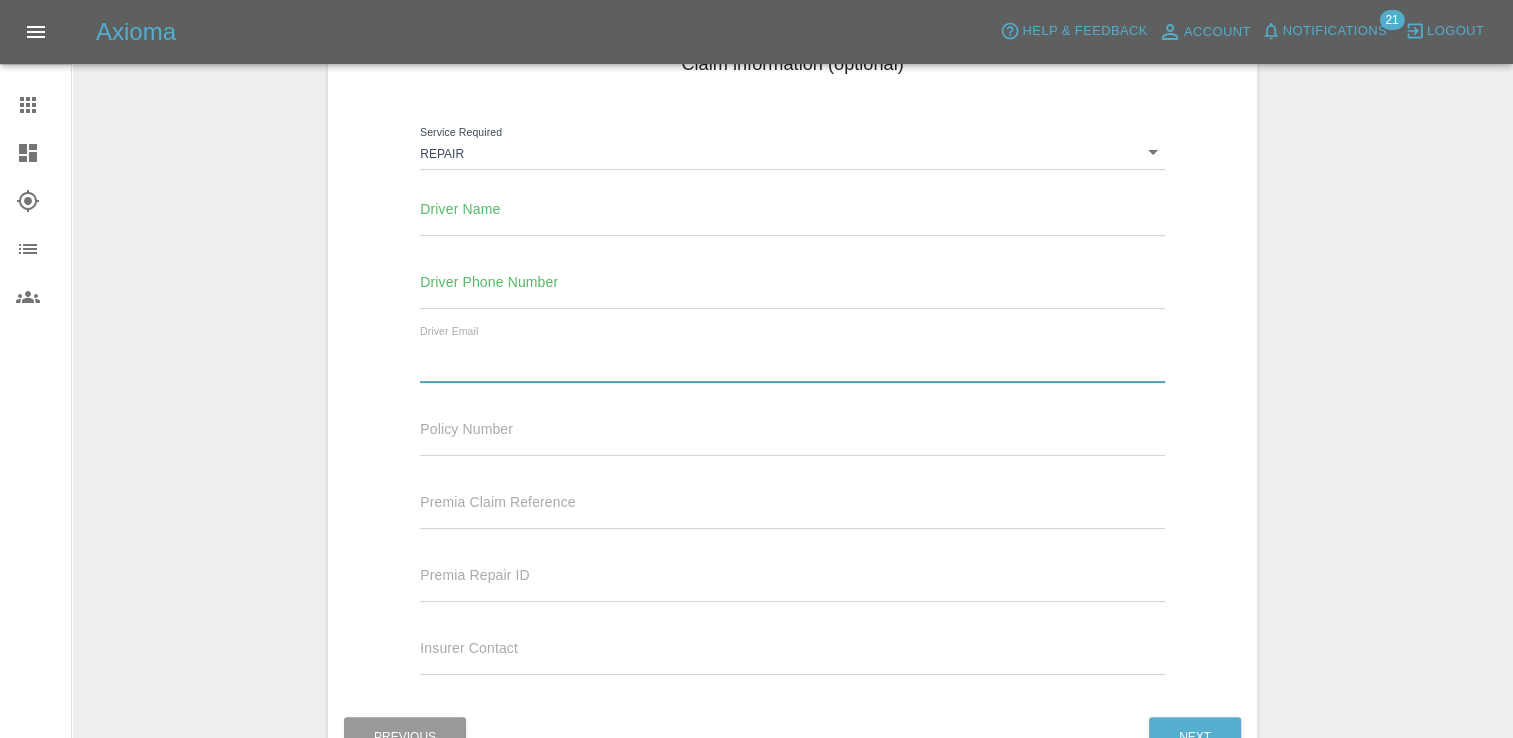 paste on "[PERSON_NAME][EMAIL_ADDRESS][PERSON_NAME][DOMAIN_NAME]" 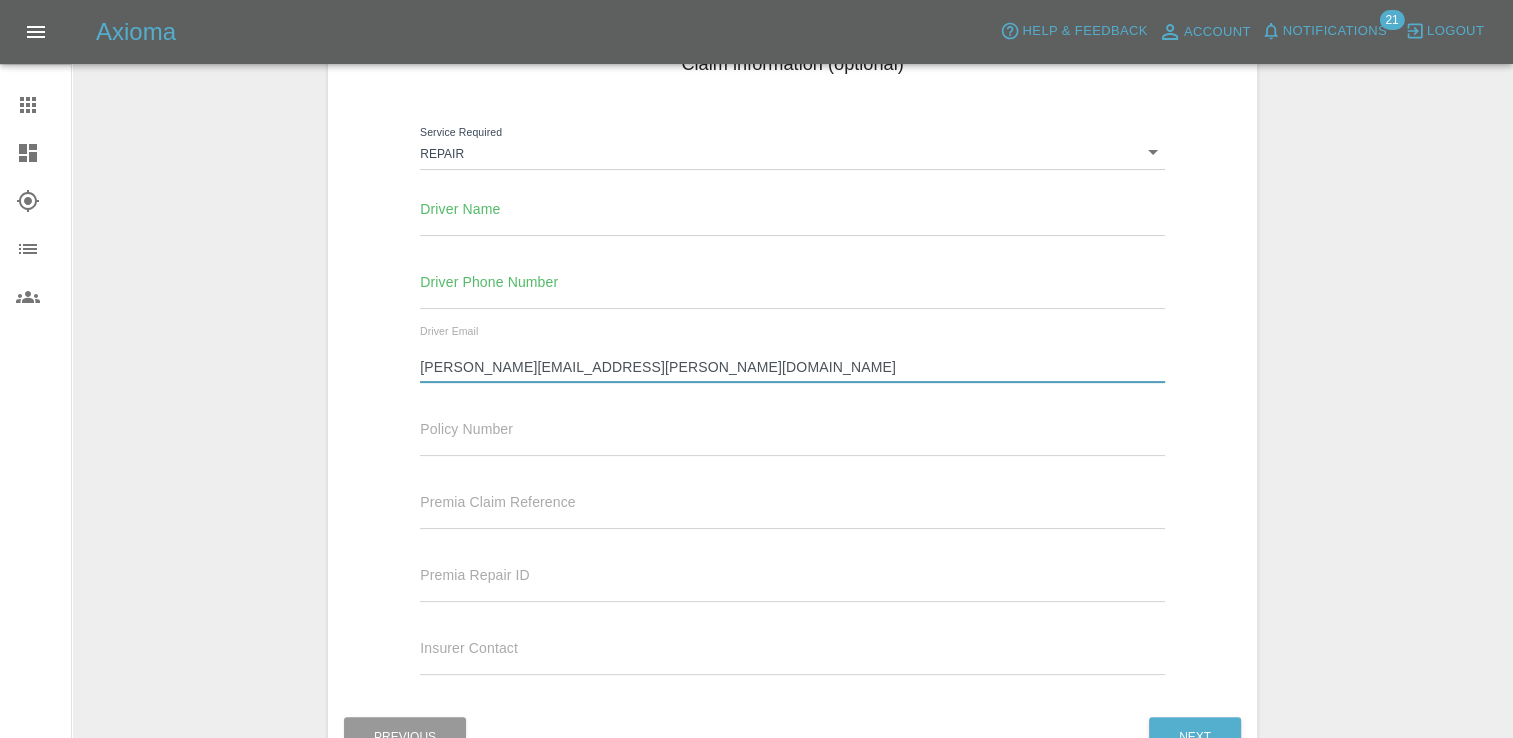 type on "[PERSON_NAME][EMAIL_ADDRESS][PERSON_NAME][DOMAIN_NAME]" 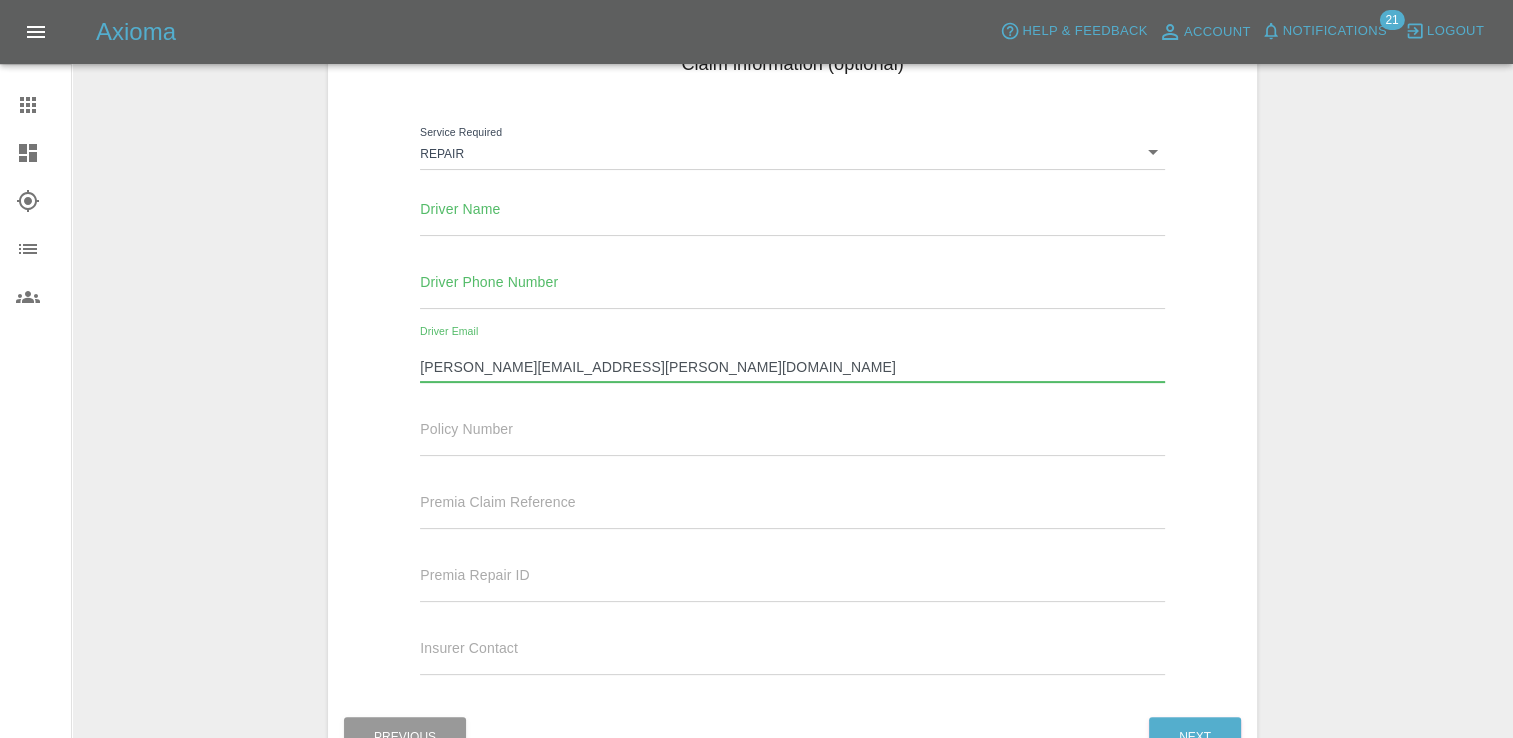 click at bounding box center (792, 294) 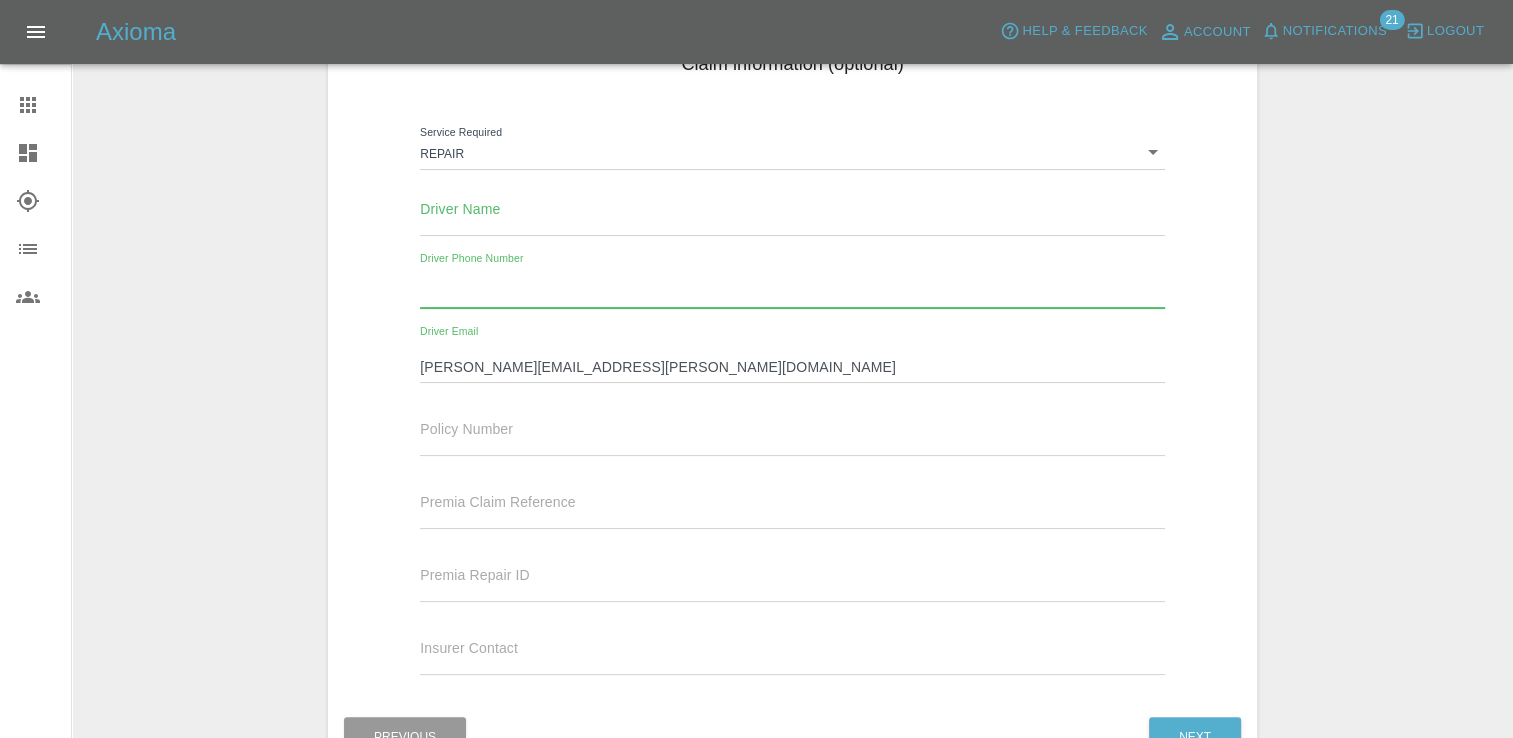paste on "07769 961 168" 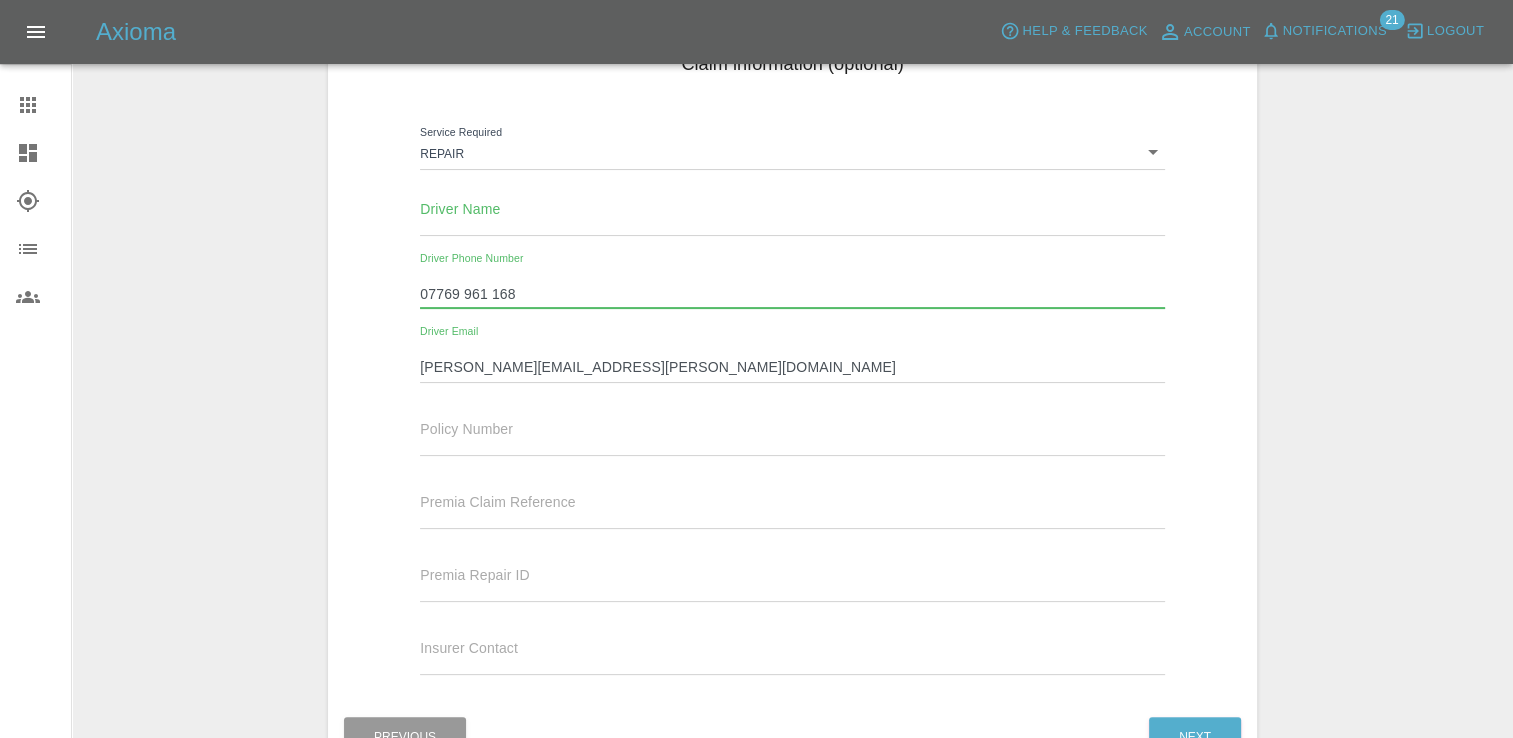 click on "07769 961 168" at bounding box center (792, 294) 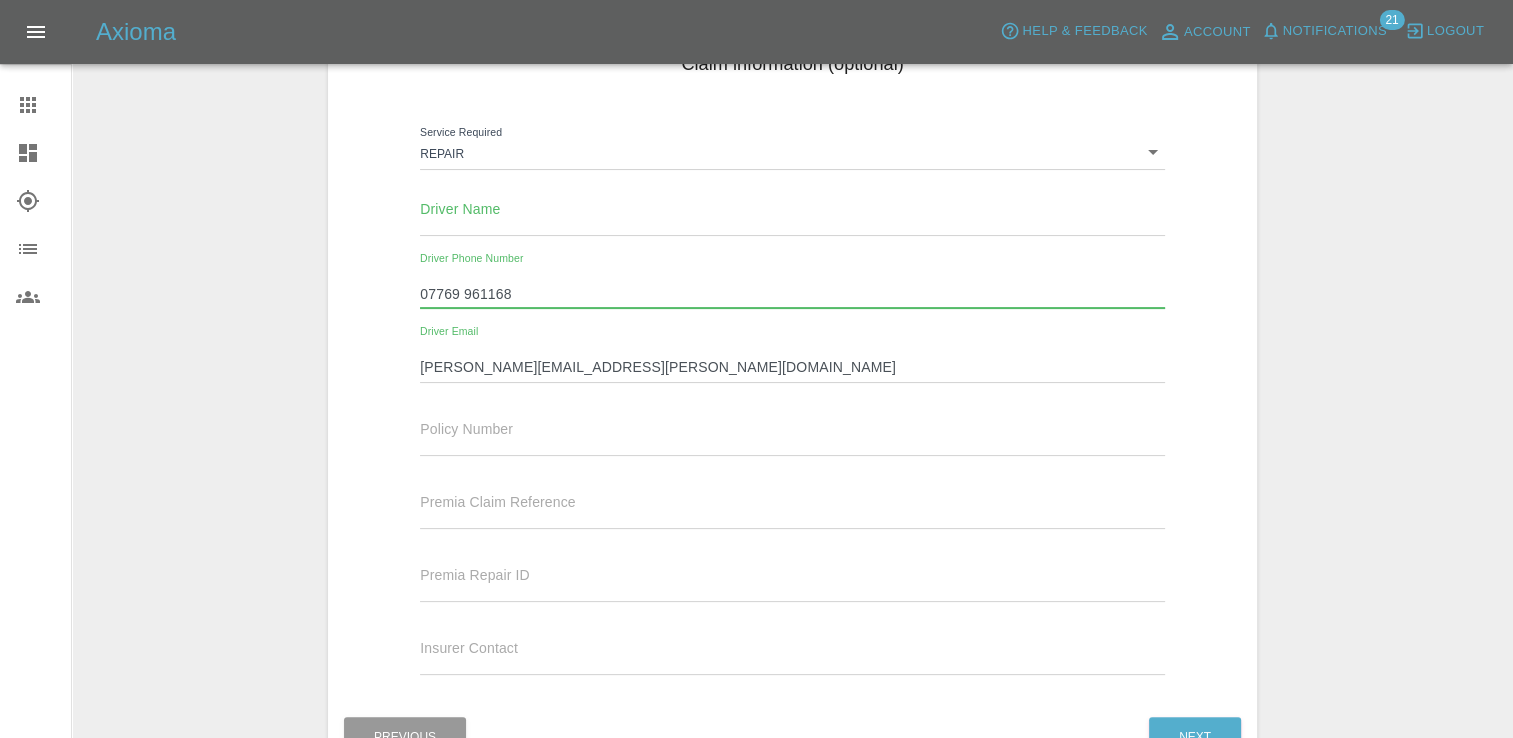 click on "07769 961168" at bounding box center [792, 294] 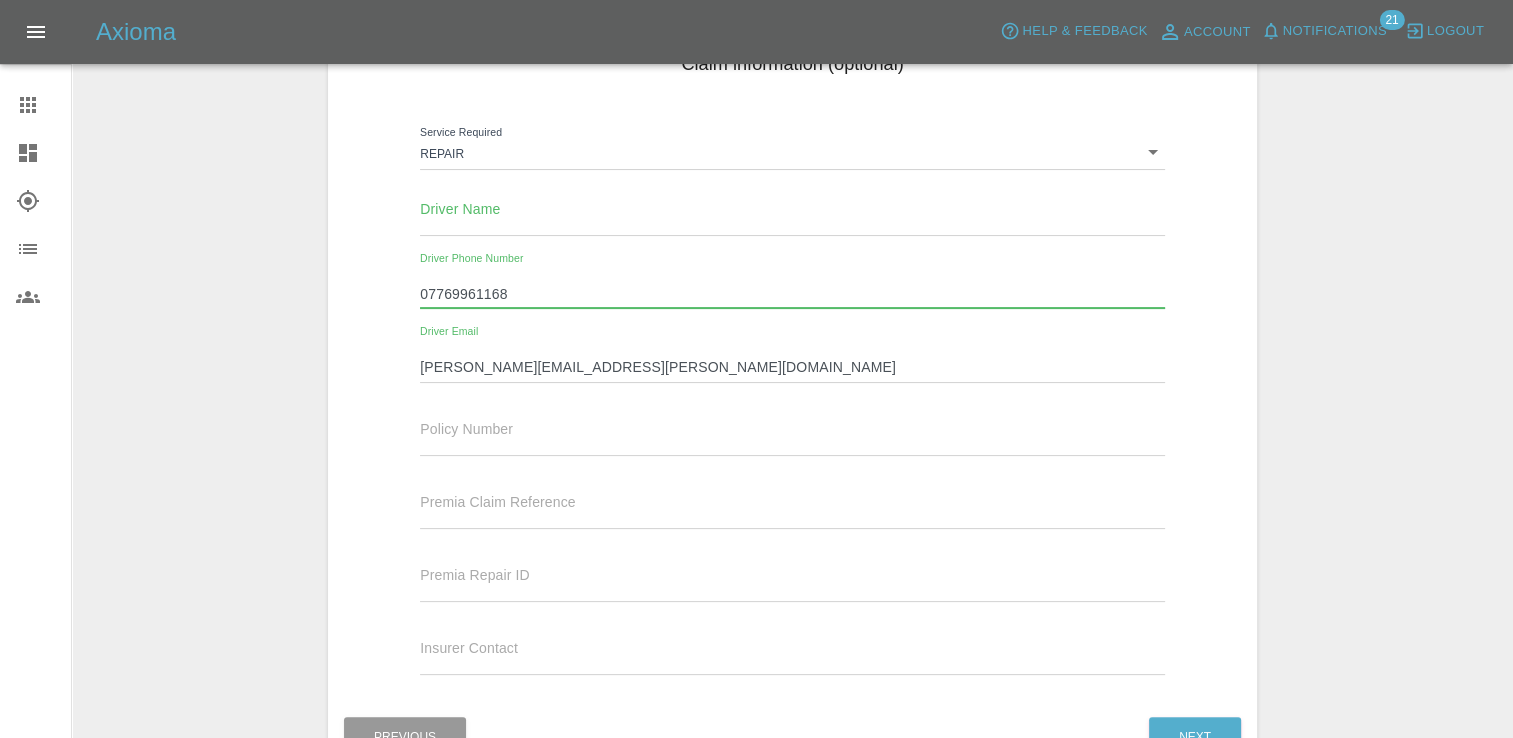 type on "07769961168" 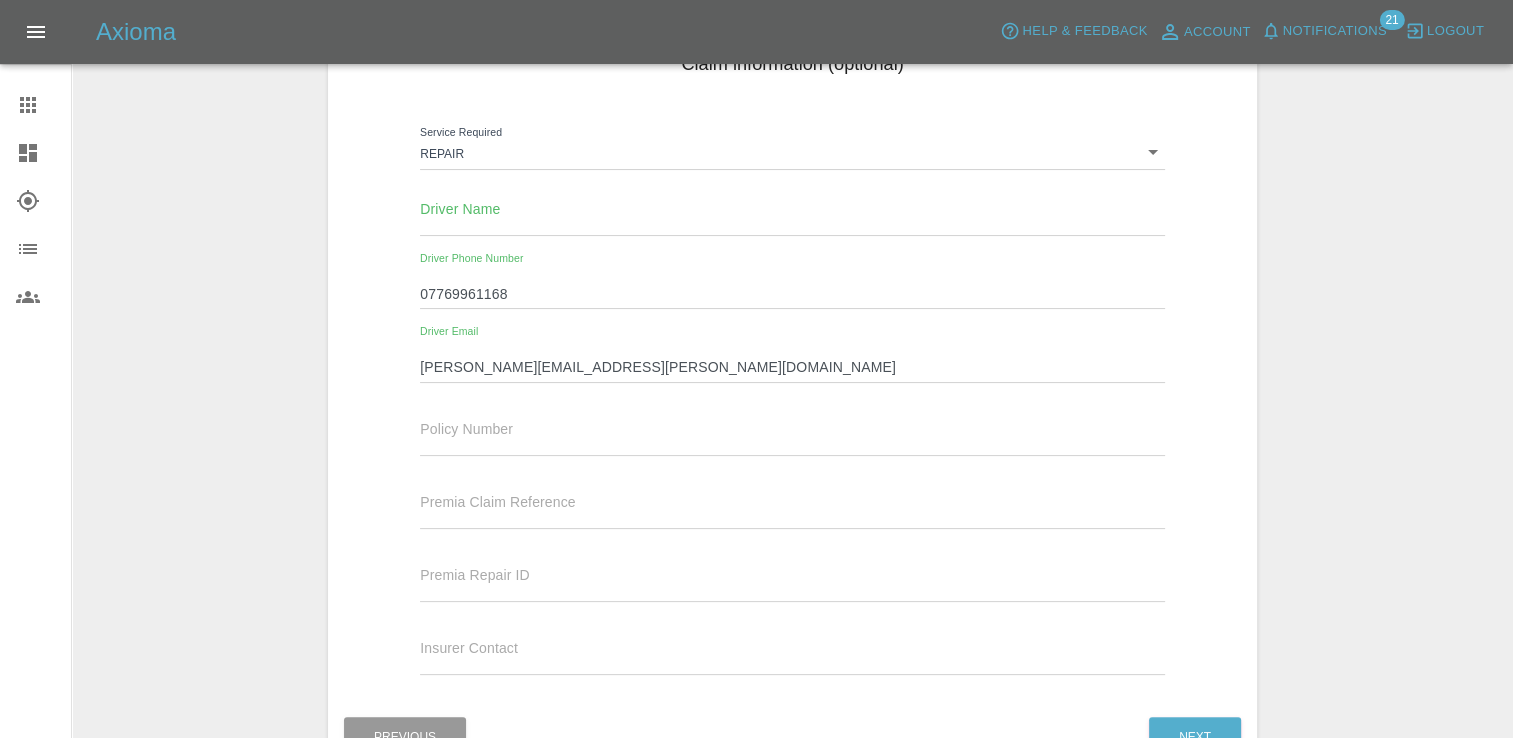 click on "Driver Name" at bounding box center [460, 209] 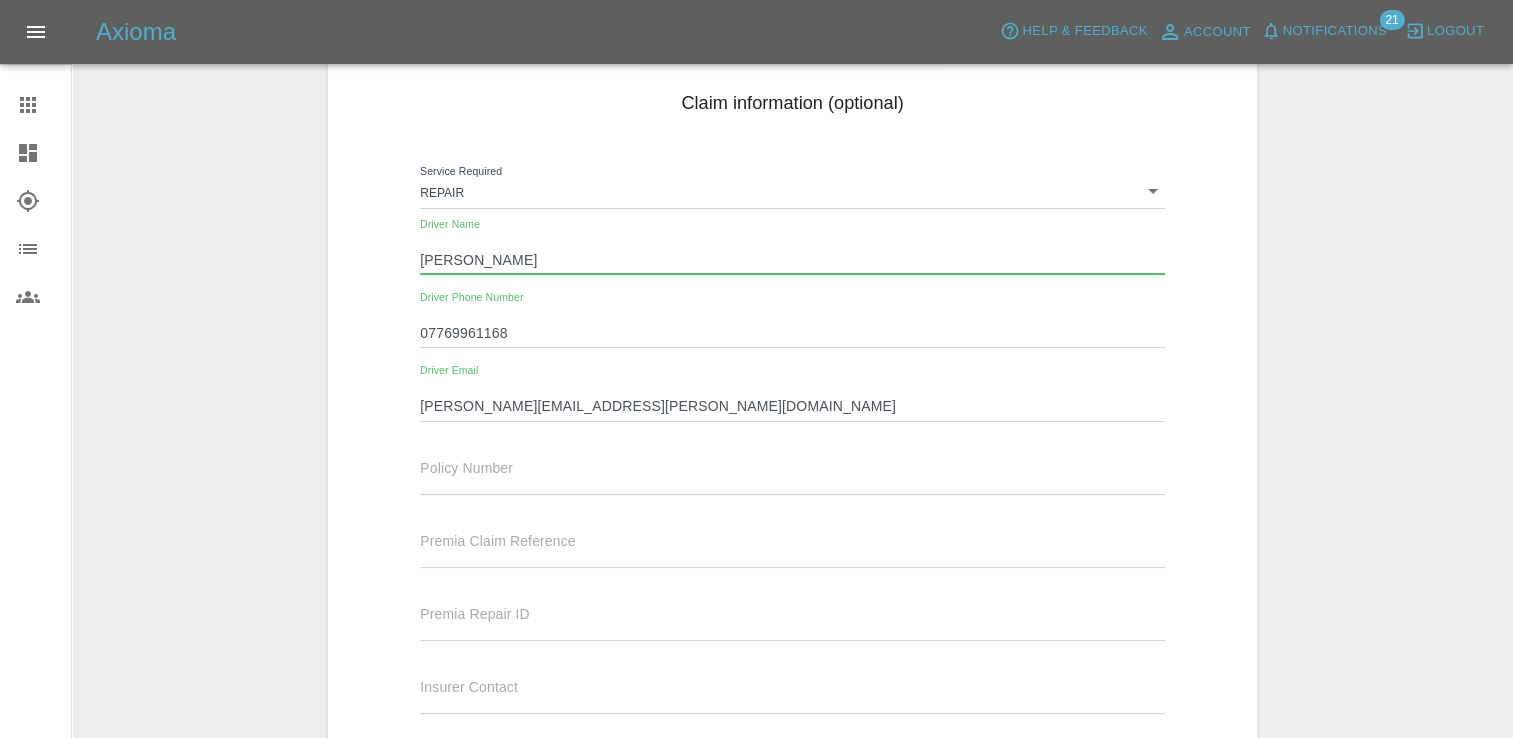 scroll, scrollTop: 429, scrollLeft: 0, axis: vertical 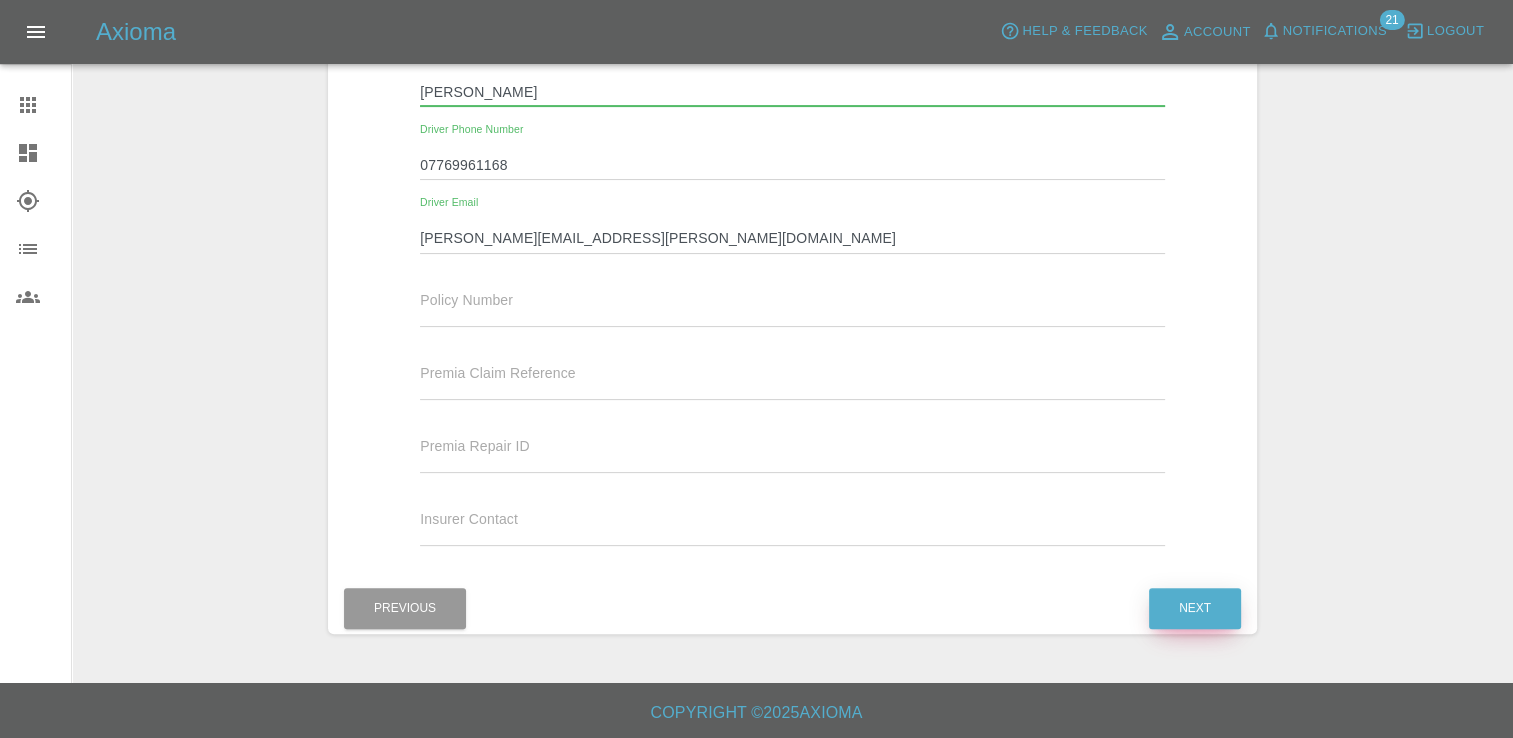 type on "[PERSON_NAME]" 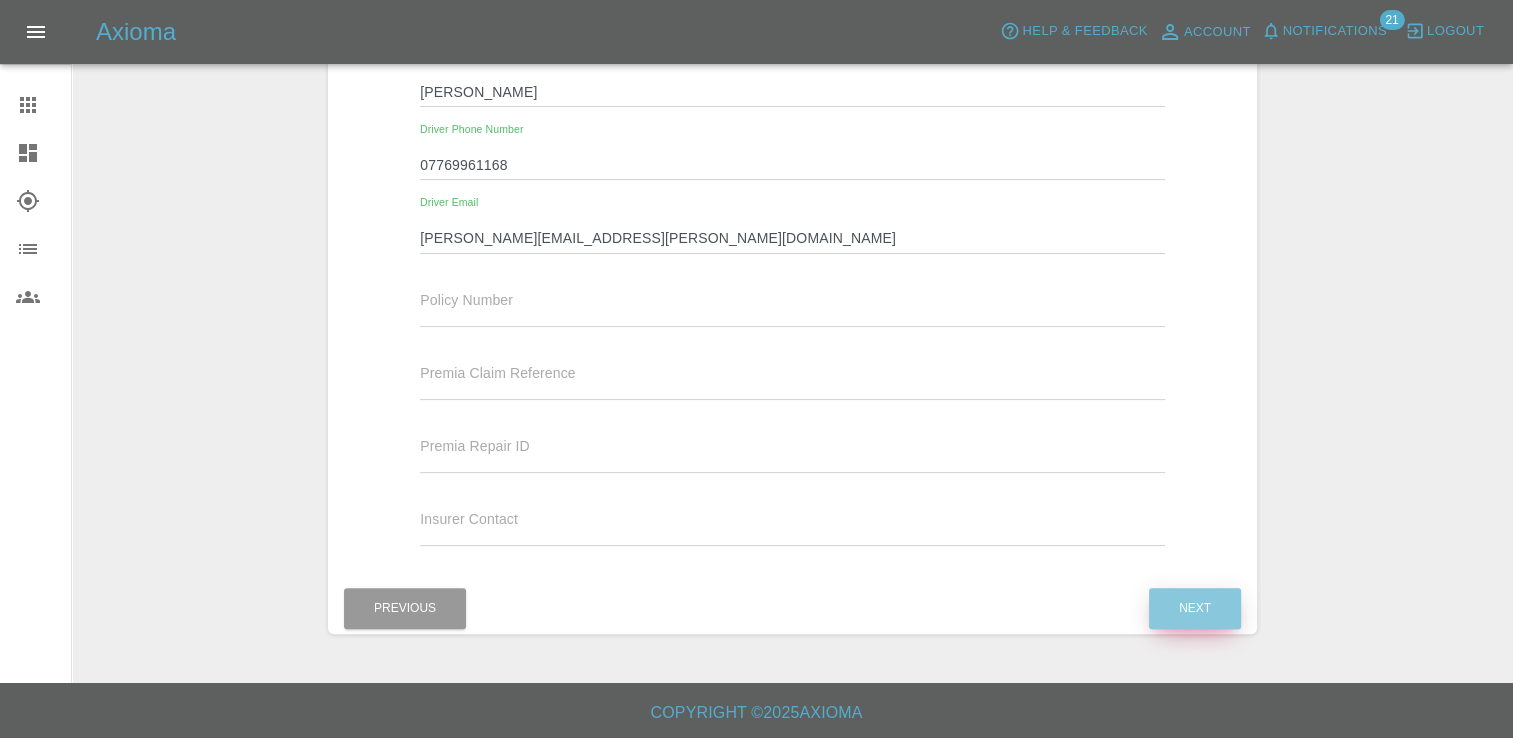 click on "Next" at bounding box center [1195, 608] 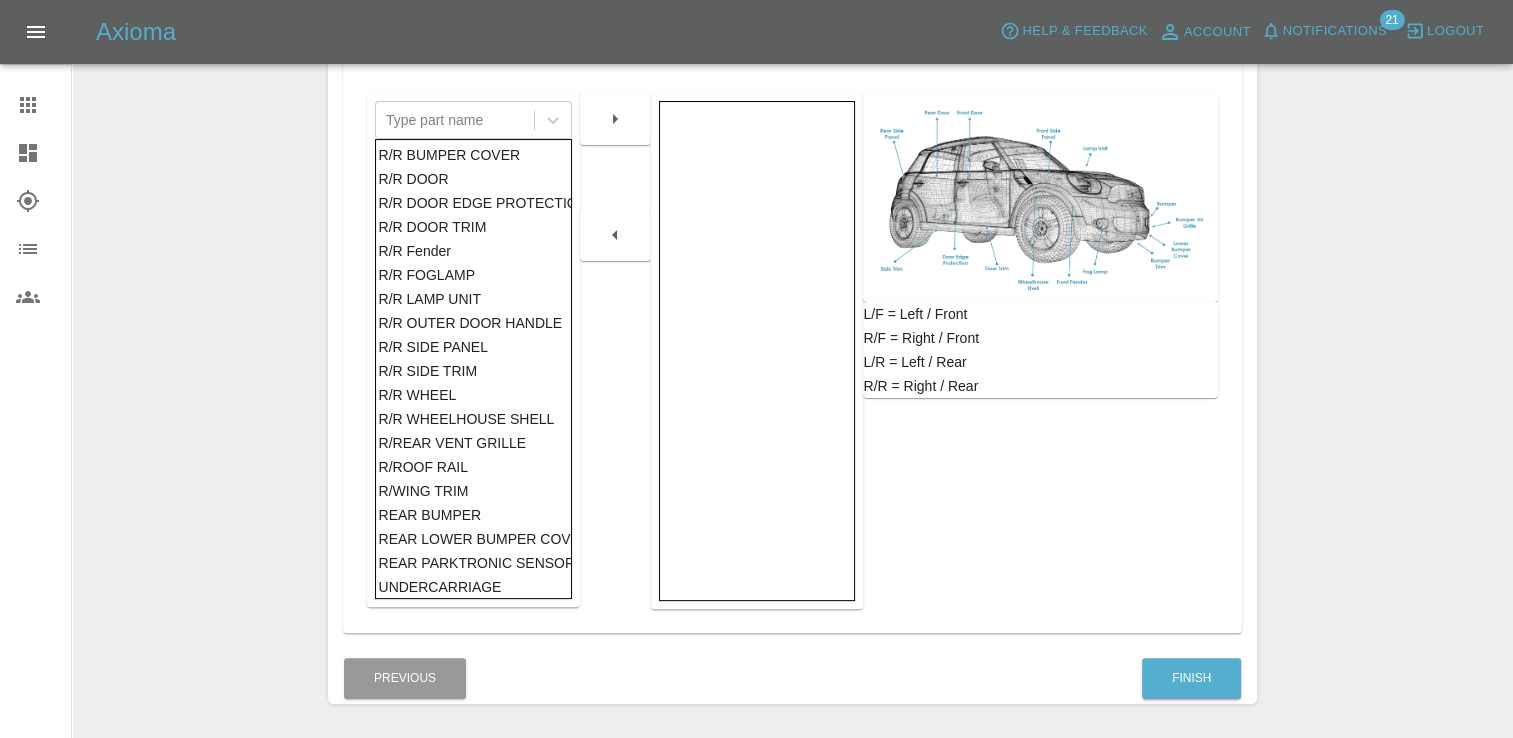 scroll, scrollTop: 1170, scrollLeft: 0, axis: vertical 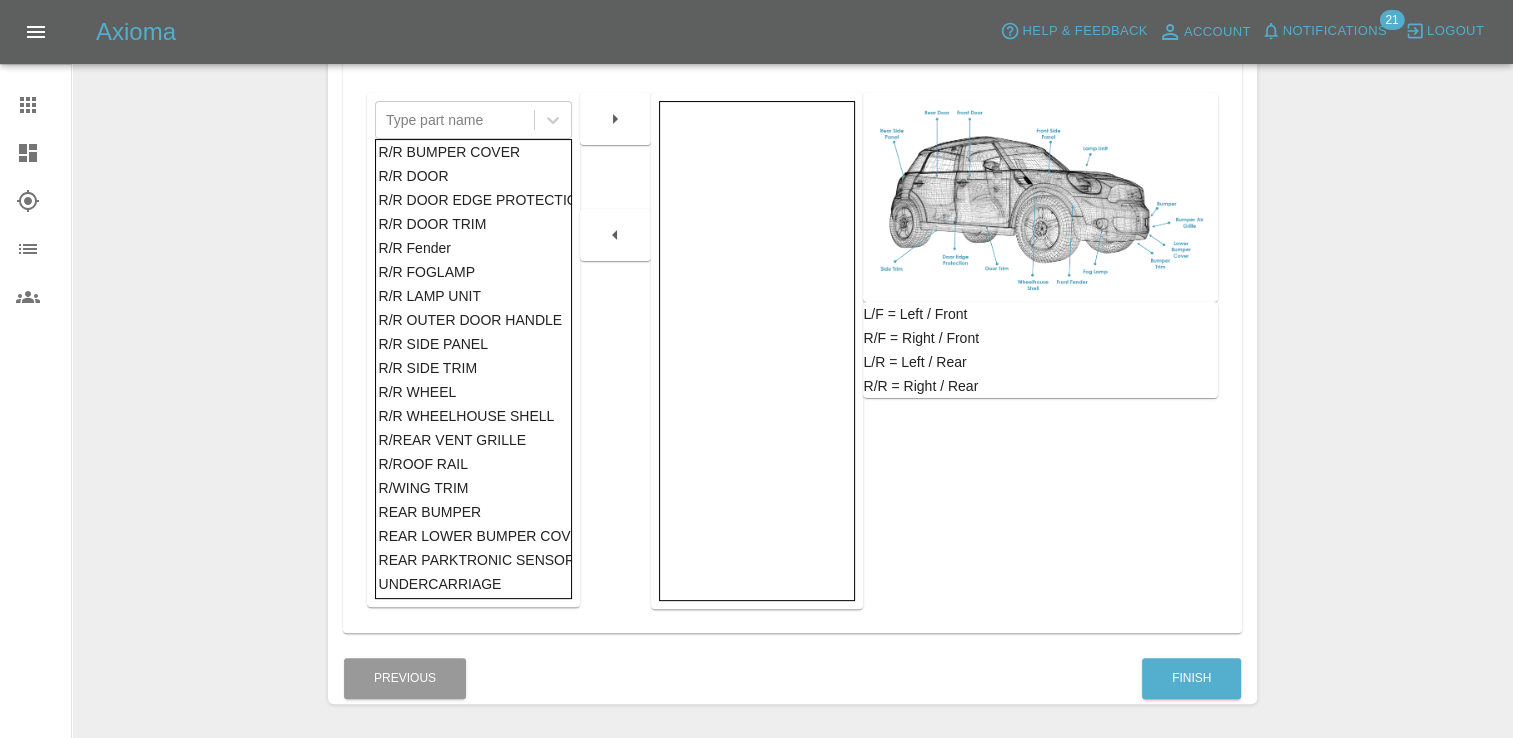 click on "R/R DOOR" at bounding box center [473, 176] 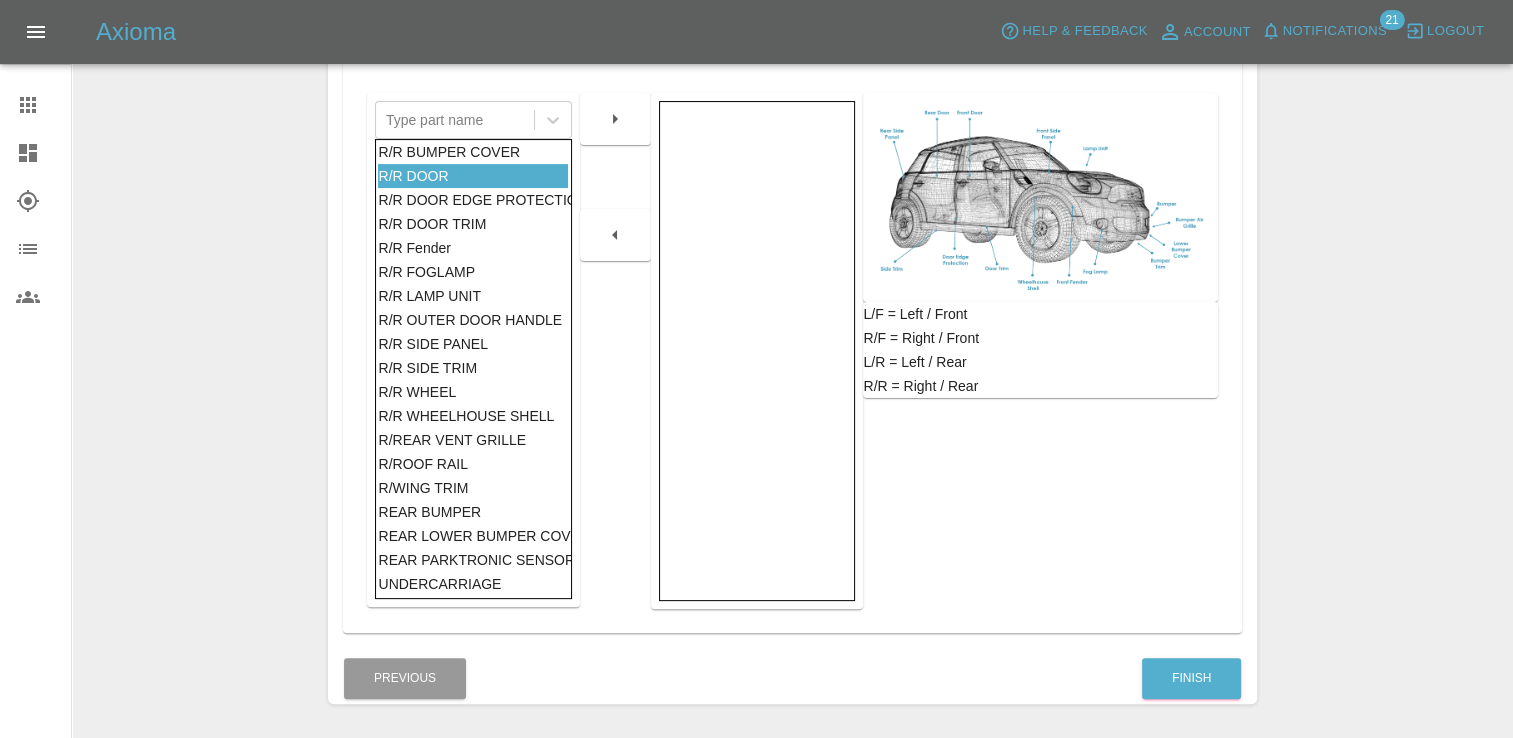 click 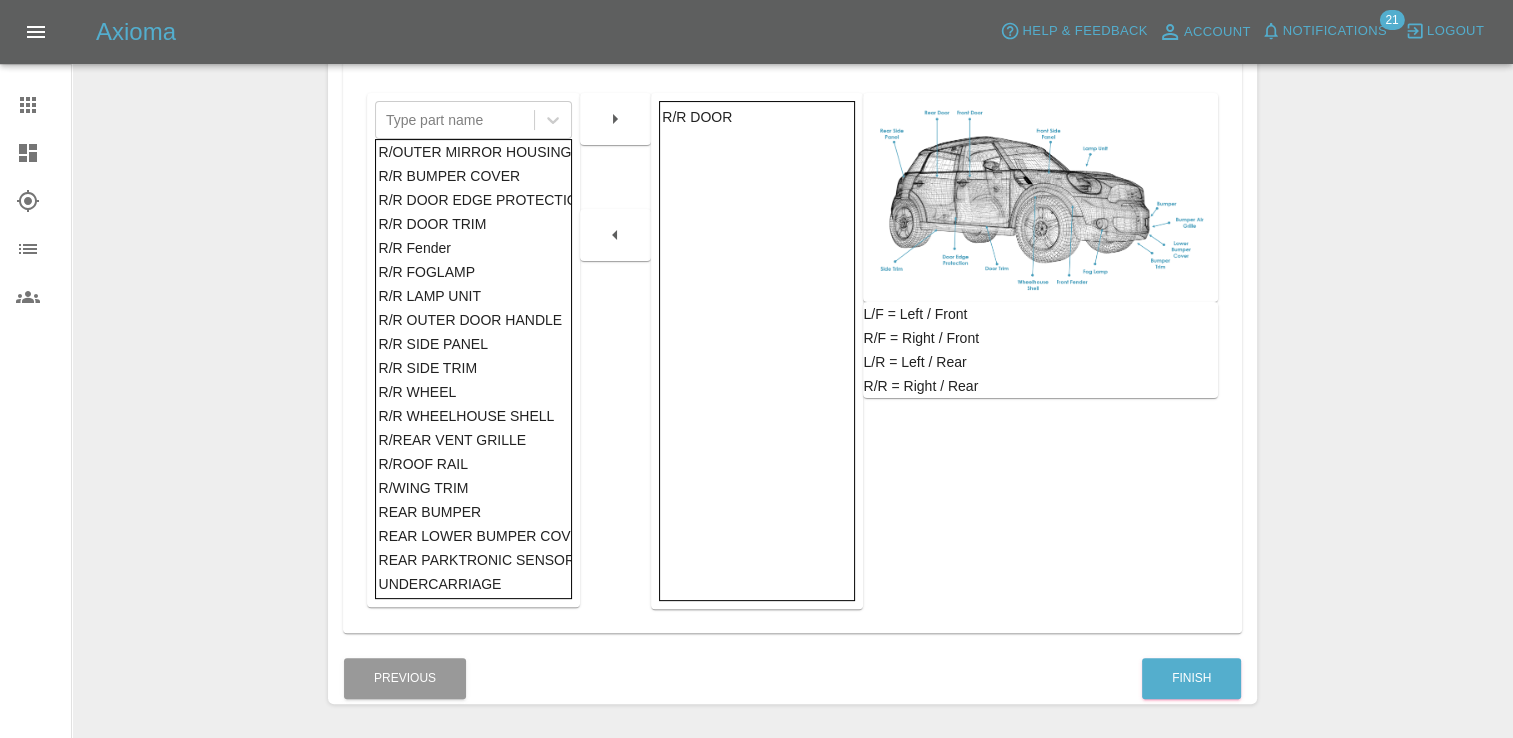 scroll, scrollTop: 1146, scrollLeft: 0, axis: vertical 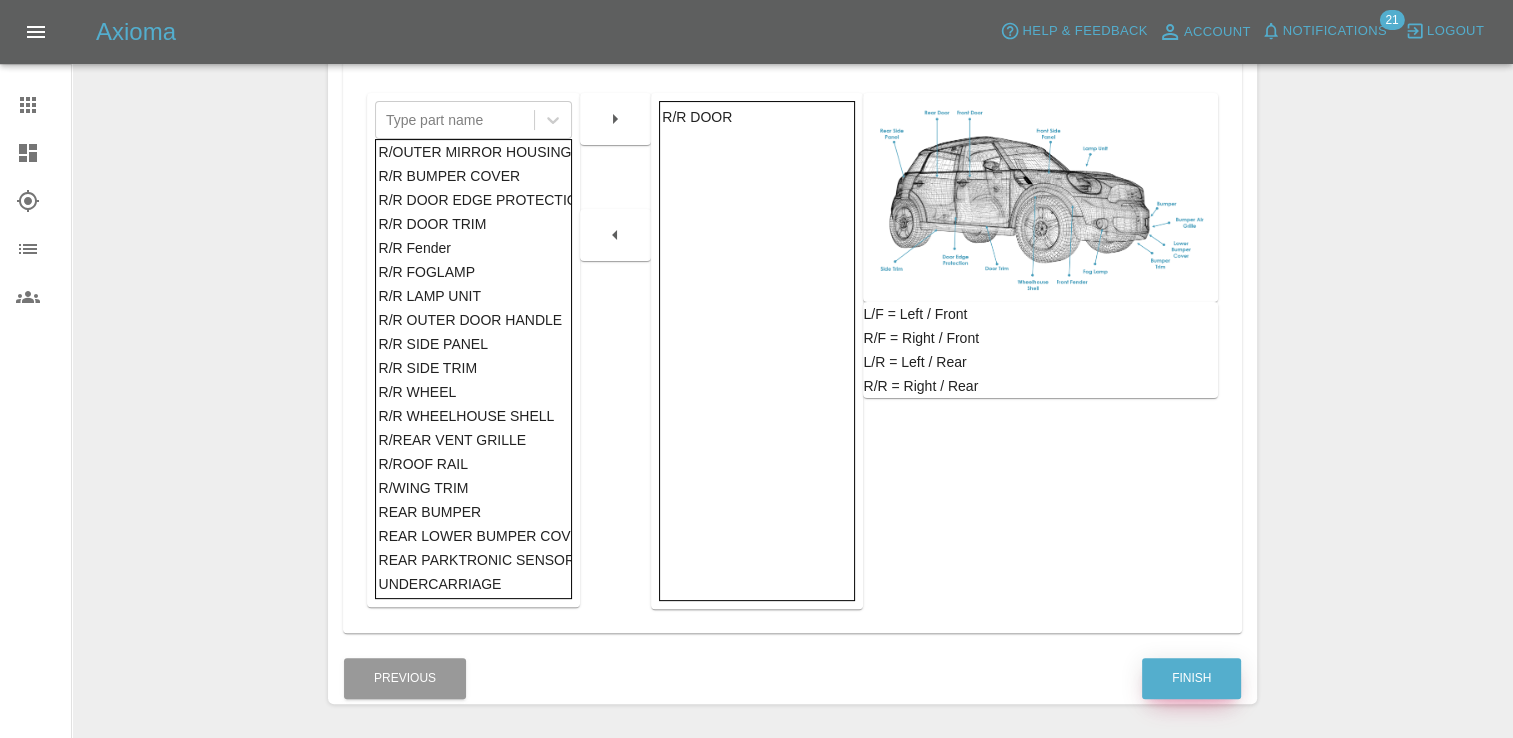 click on "Finish" at bounding box center [1191, 678] 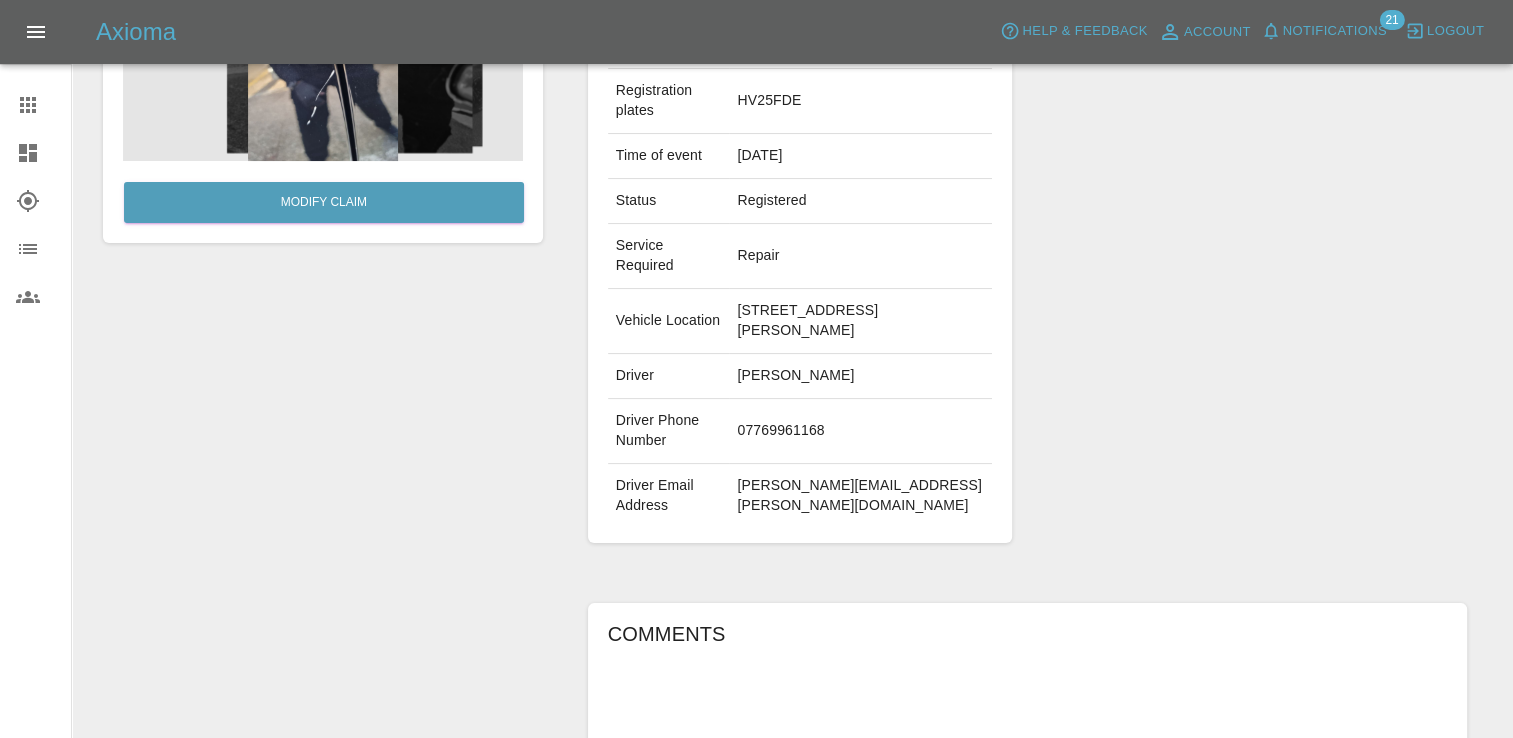 scroll, scrollTop: 600, scrollLeft: 0, axis: vertical 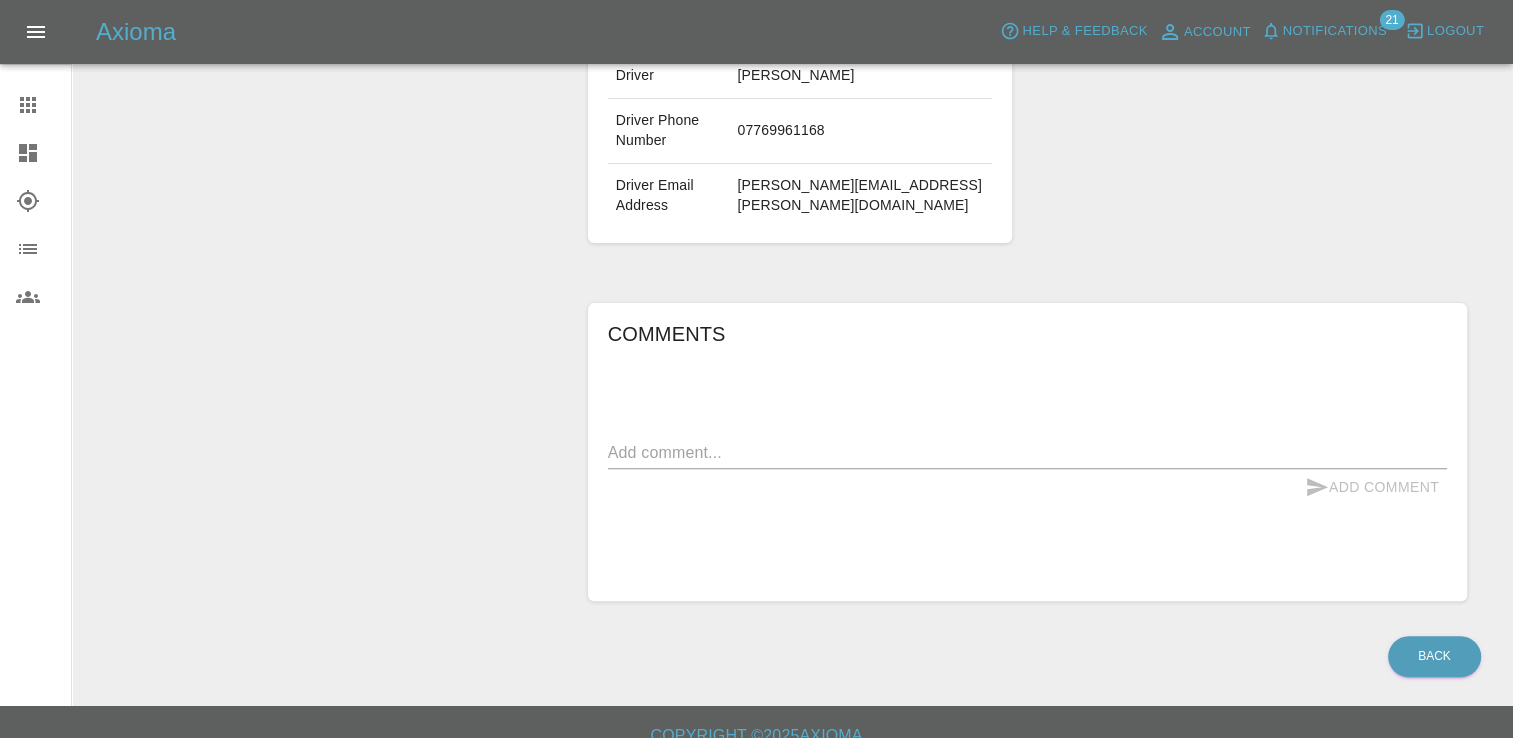 click at bounding box center (1027, 452) 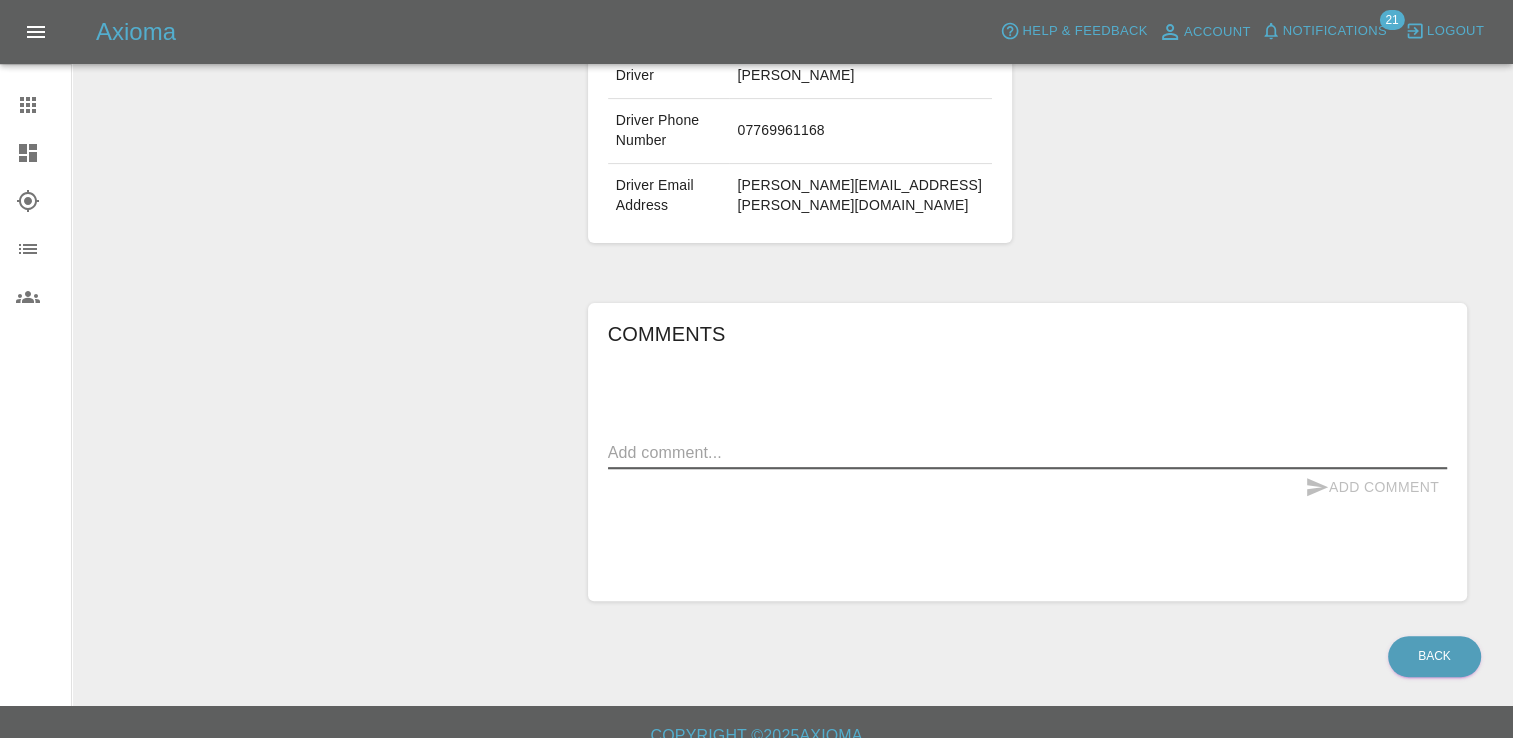 click at bounding box center (1027, 452) 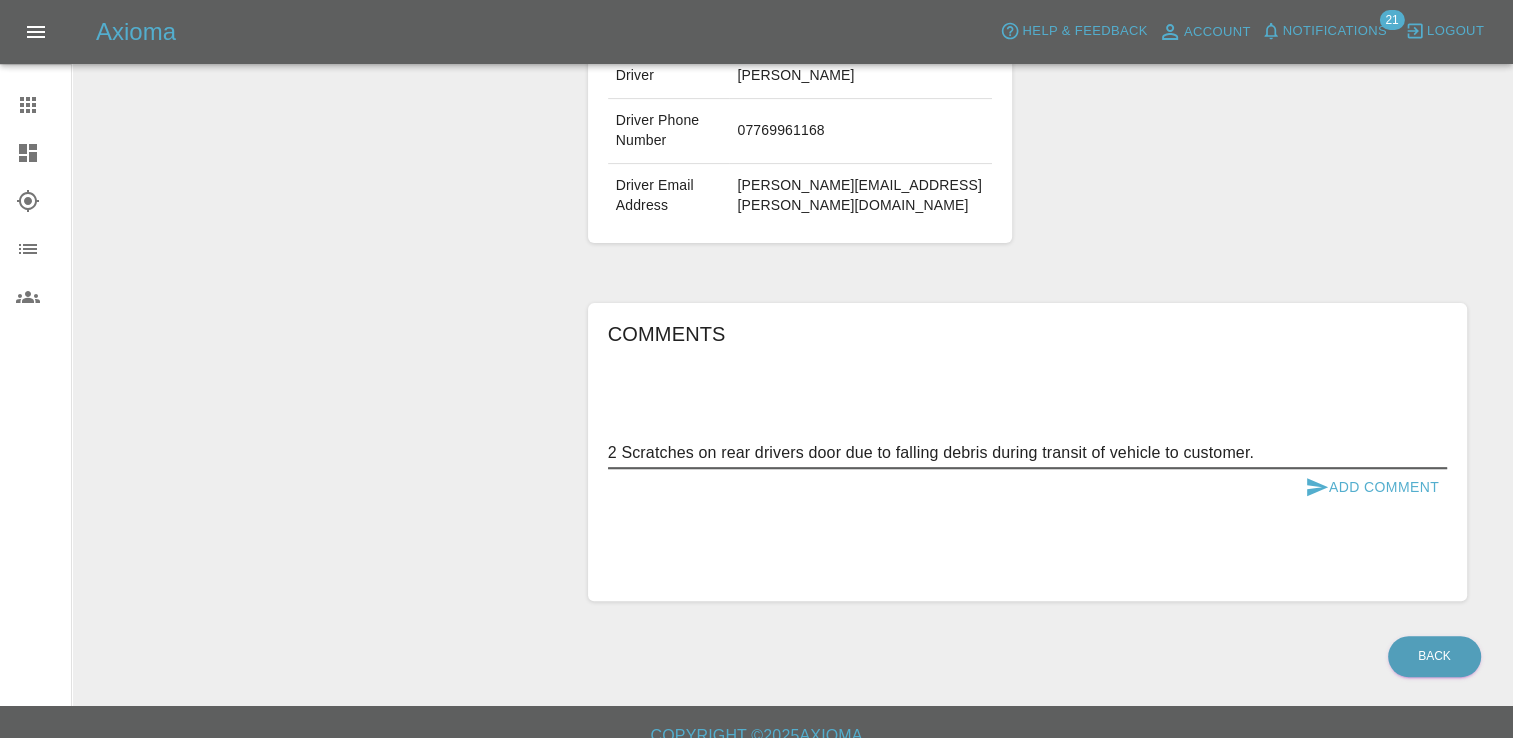 type on "2 Scratches on rear drivers door due to falling debris during transit of vehicle to customer." 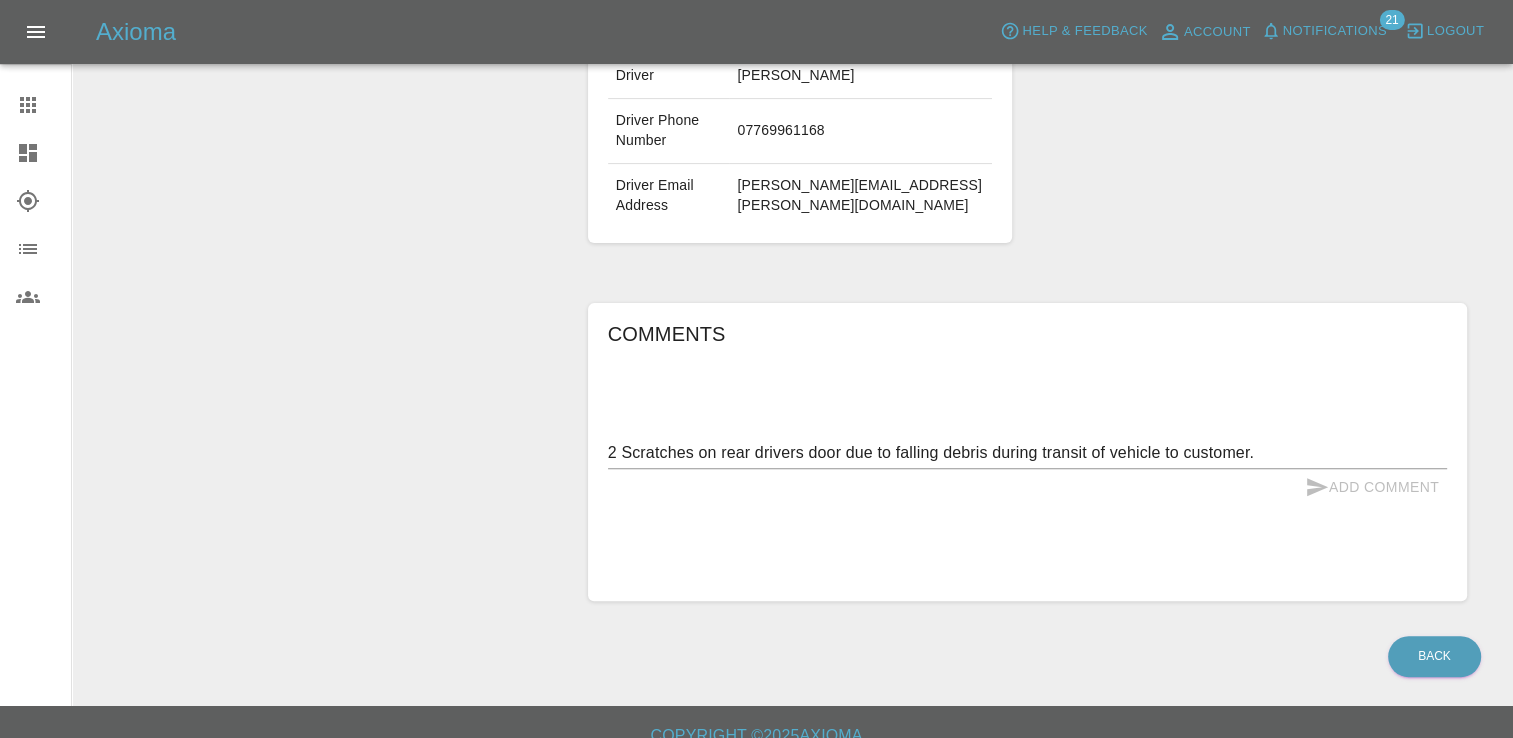 type 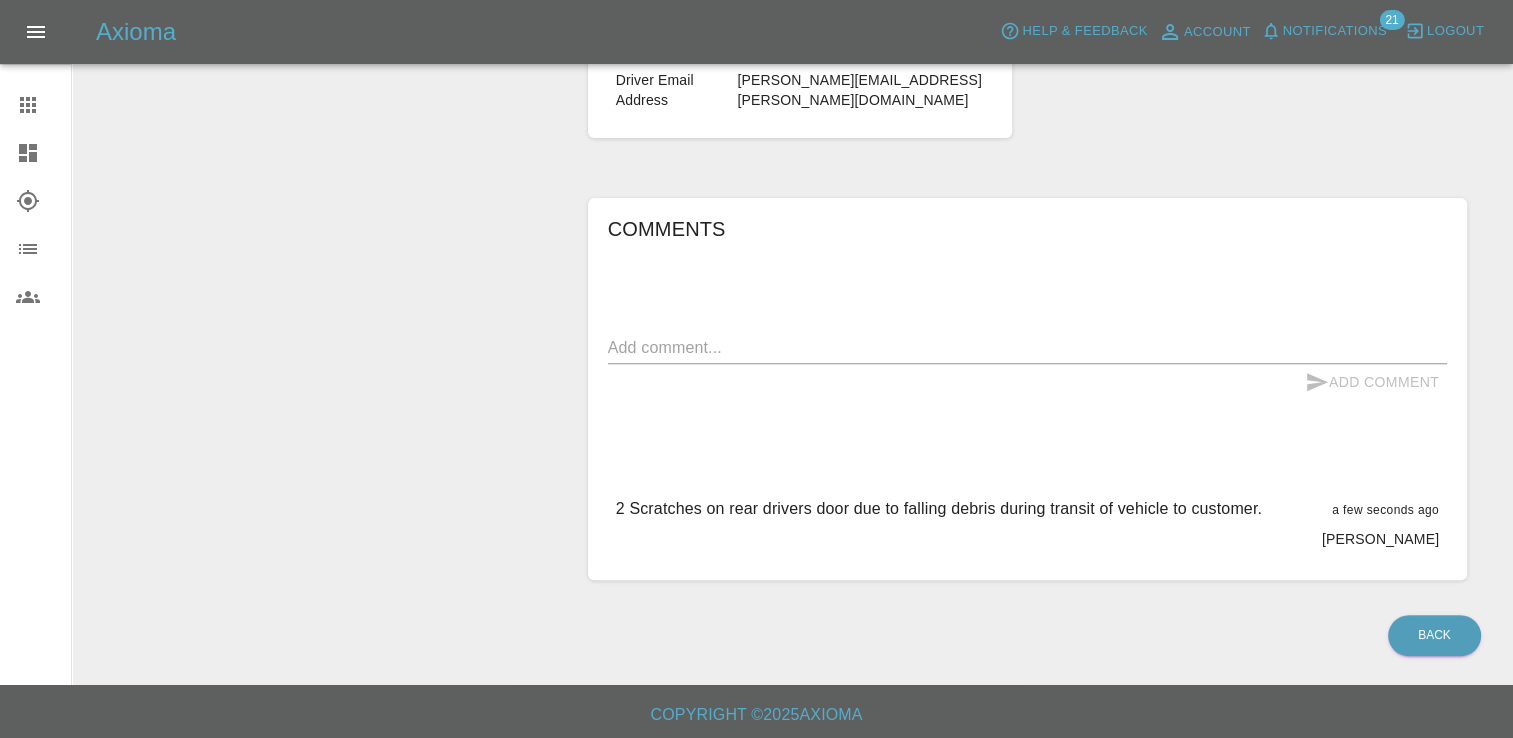 scroll, scrollTop: 305, scrollLeft: 0, axis: vertical 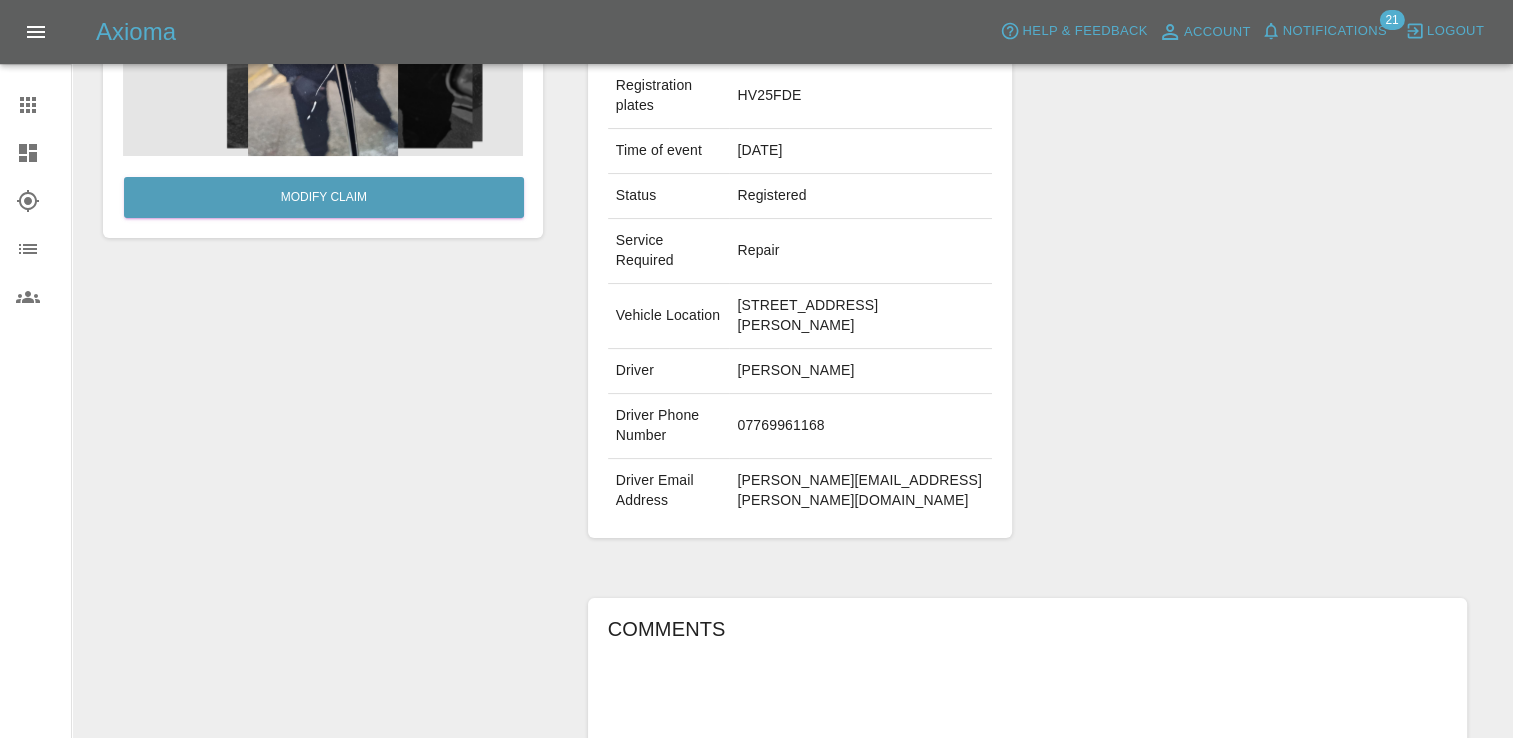 click 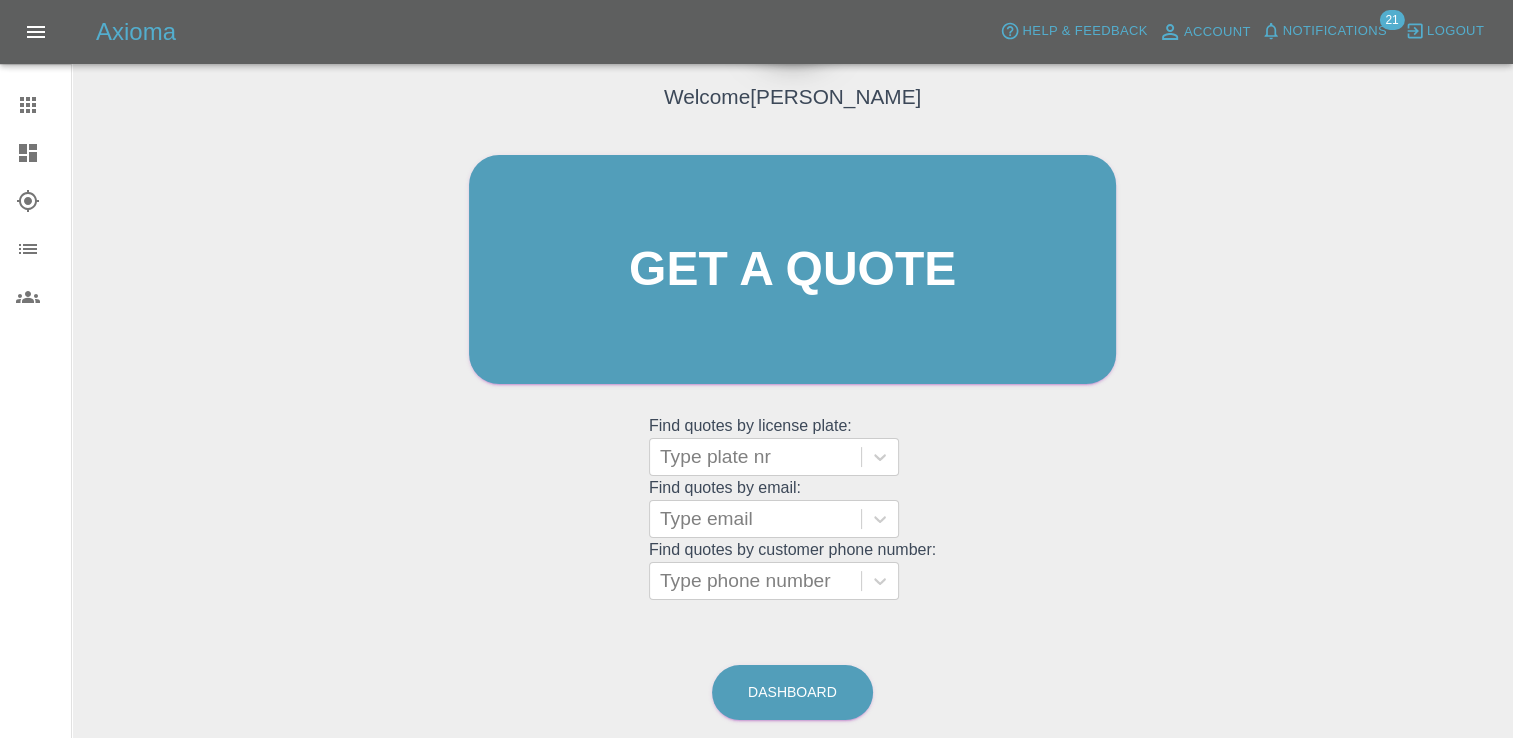 scroll, scrollTop: 198, scrollLeft: 0, axis: vertical 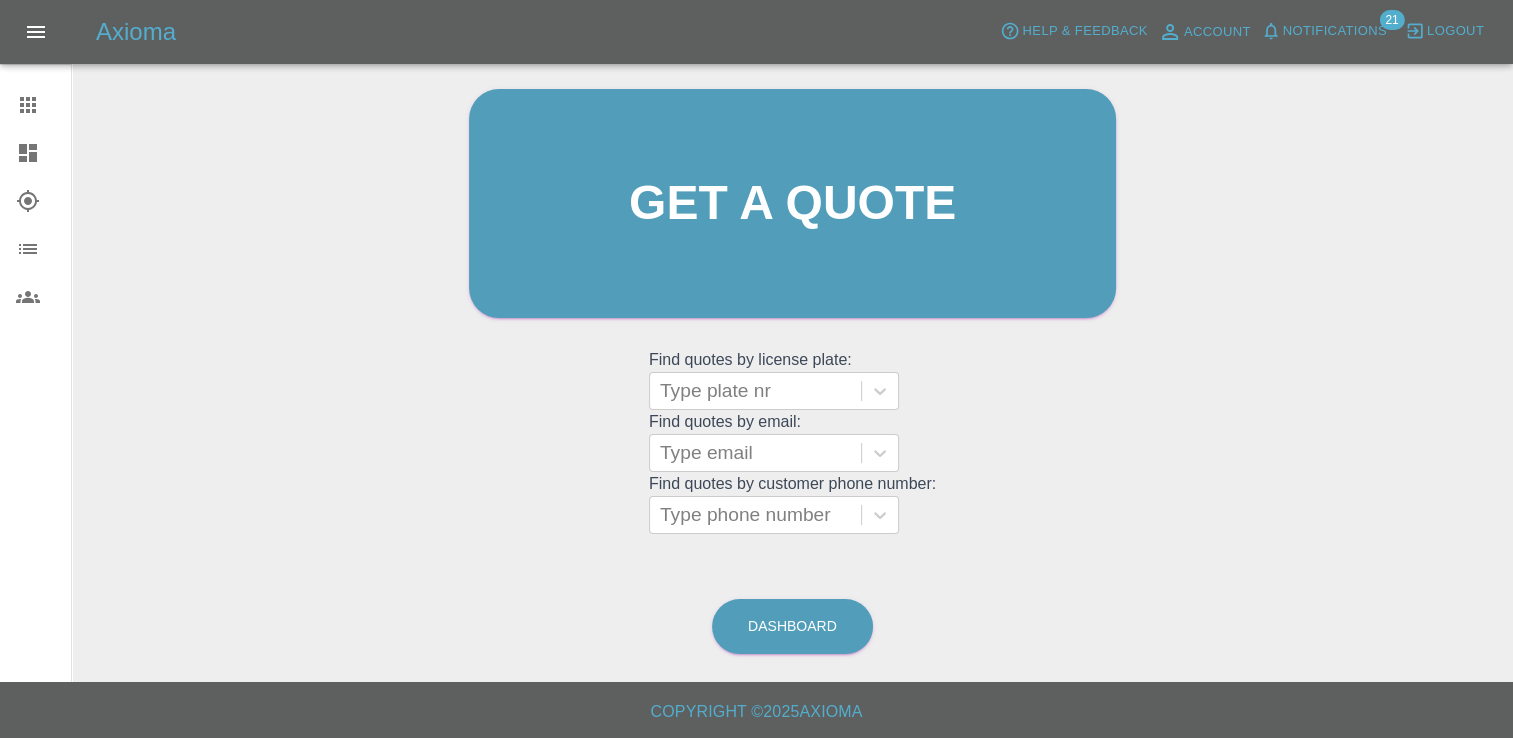 click 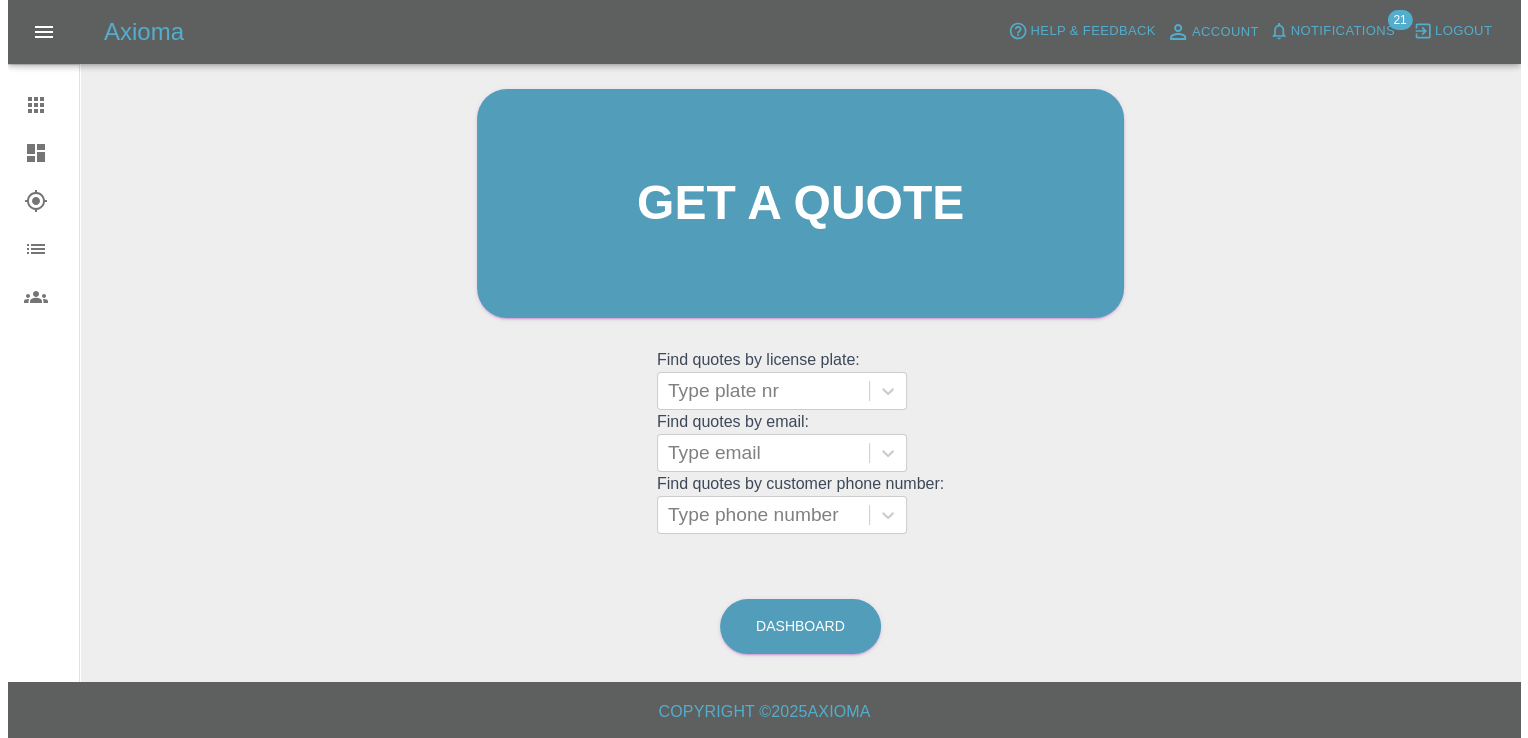 scroll, scrollTop: 0, scrollLeft: 0, axis: both 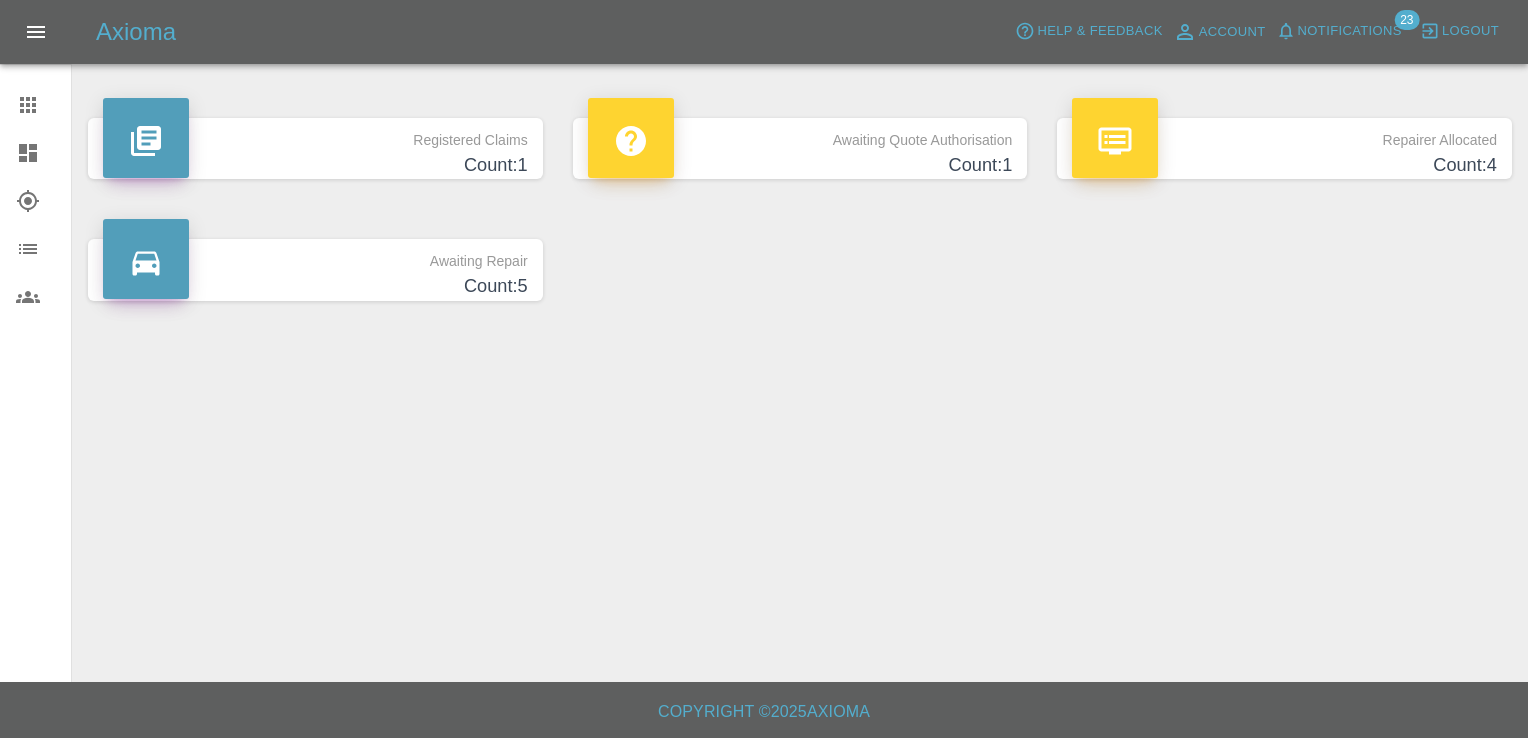 click on "Count:  1" at bounding box center [800, 165] 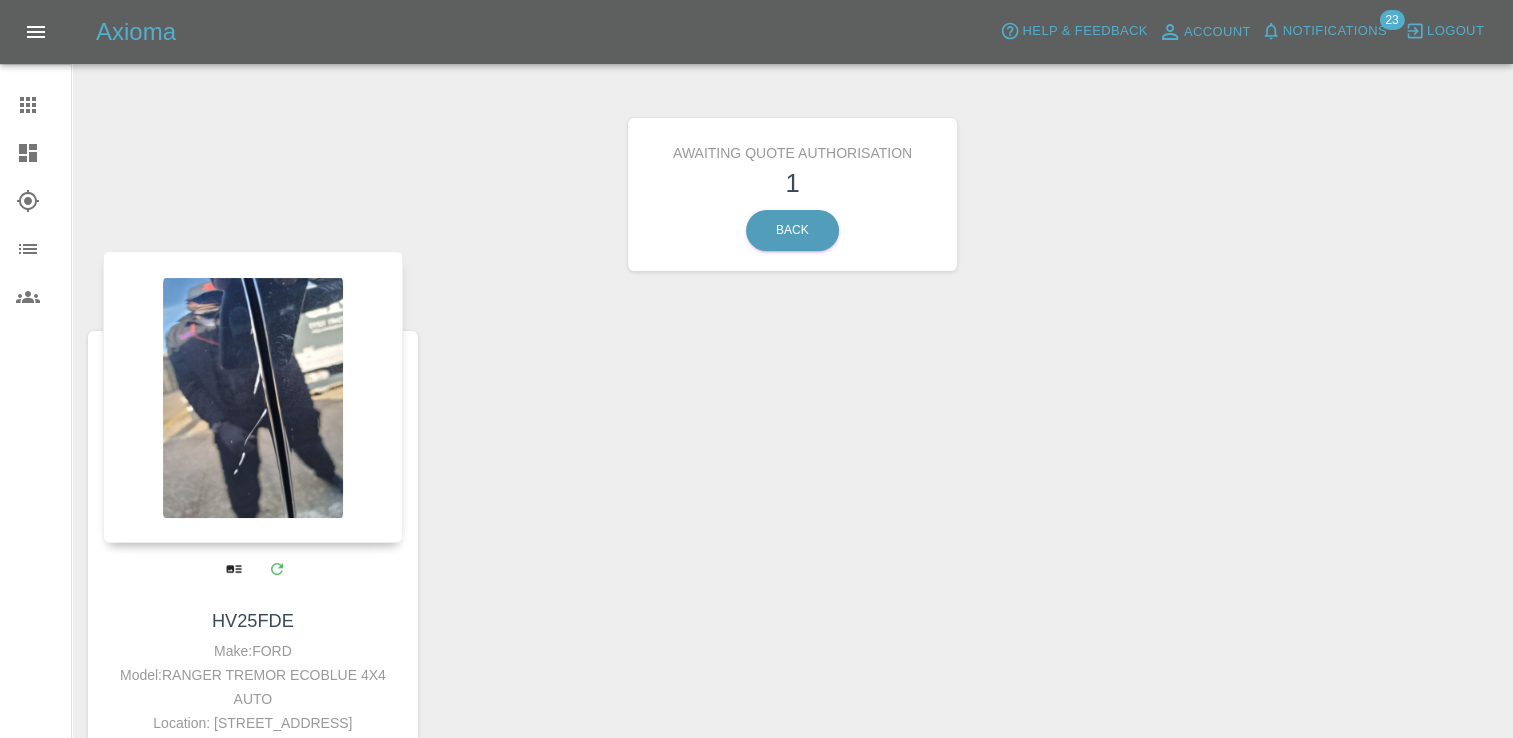 click at bounding box center [253, 397] 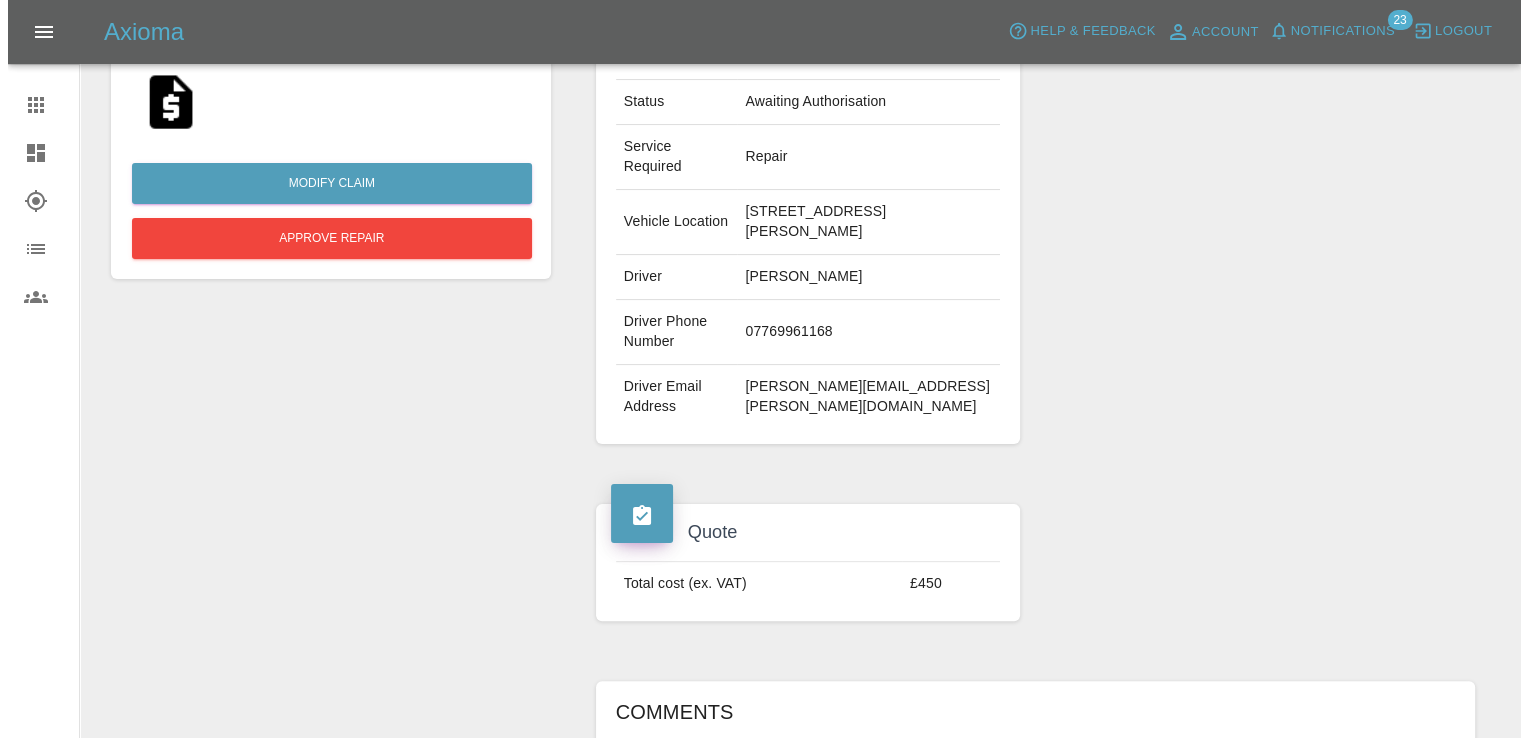 scroll, scrollTop: 400, scrollLeft: 0, axis: vertical 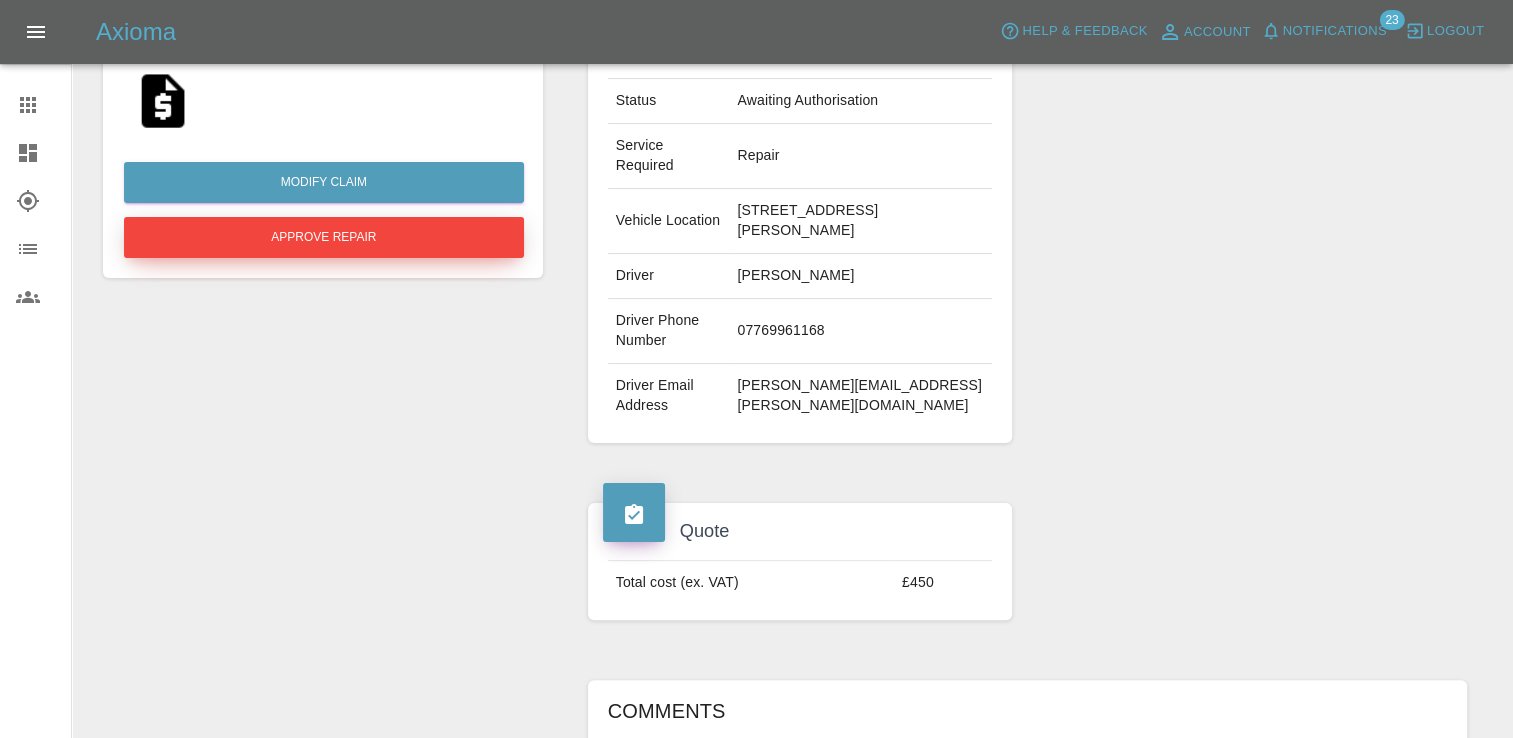 click on "Approve Repair" at bounding box center [324, 237] 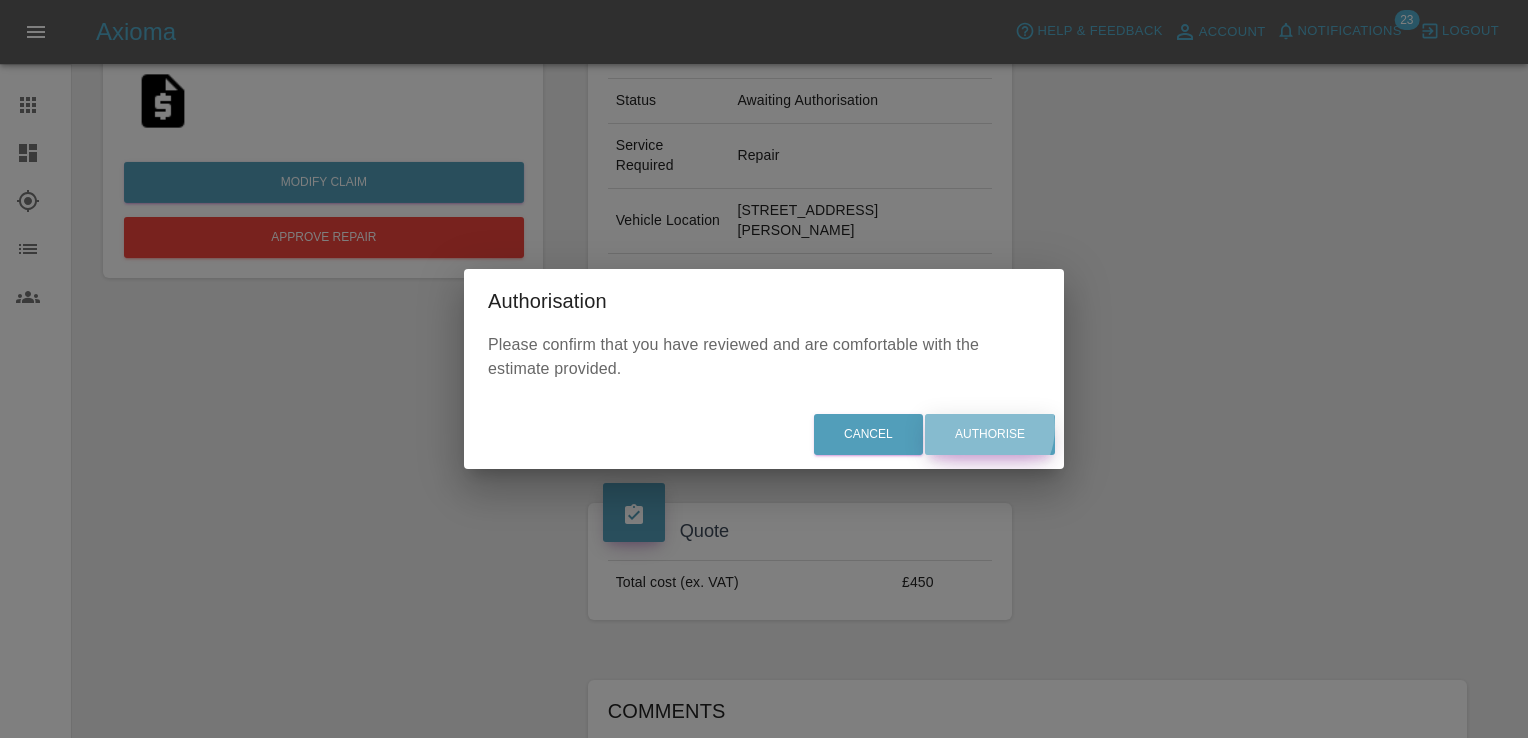 click on "Authorise" at bounding box center [990, 434] 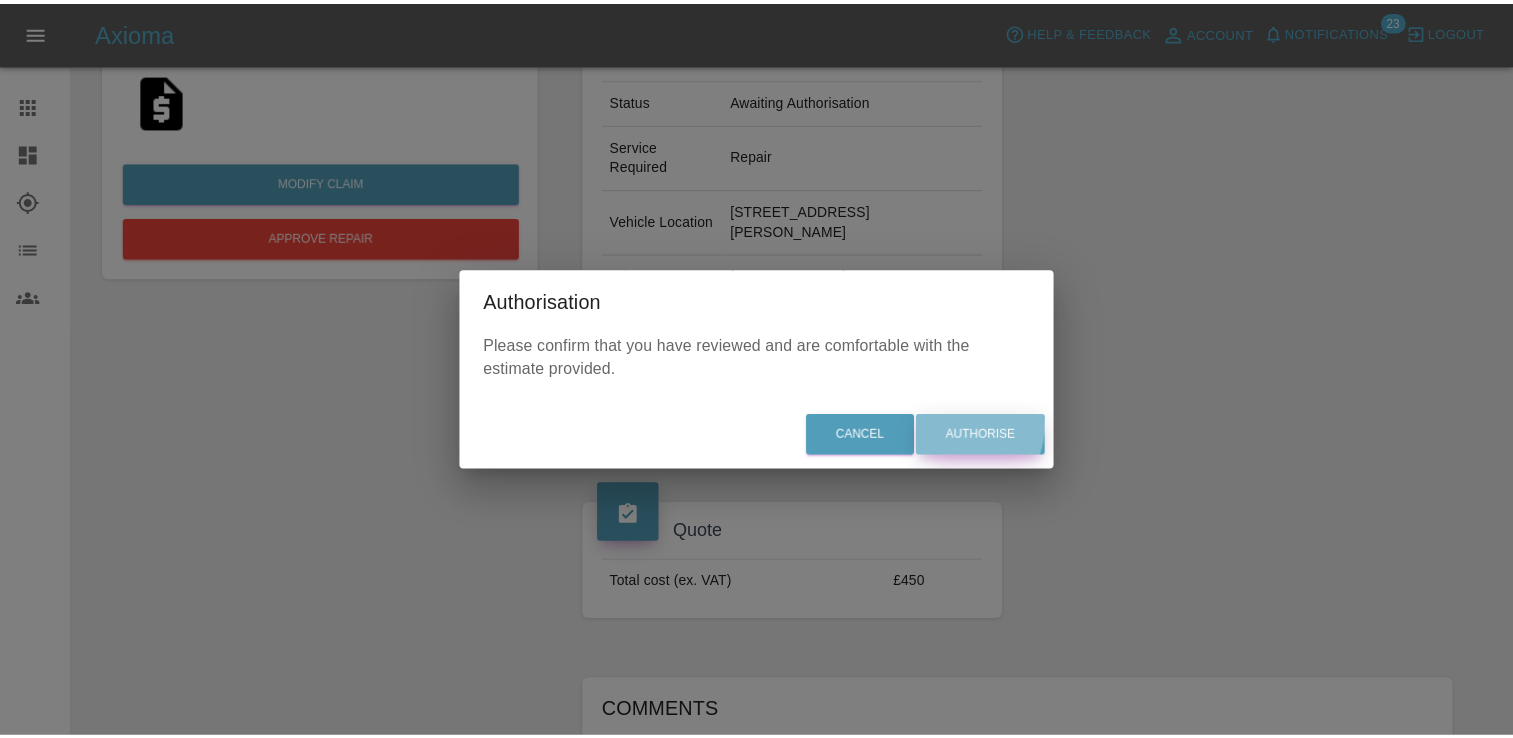 scroll, scrollTop: 0, scrollLeft: 0, axis: both 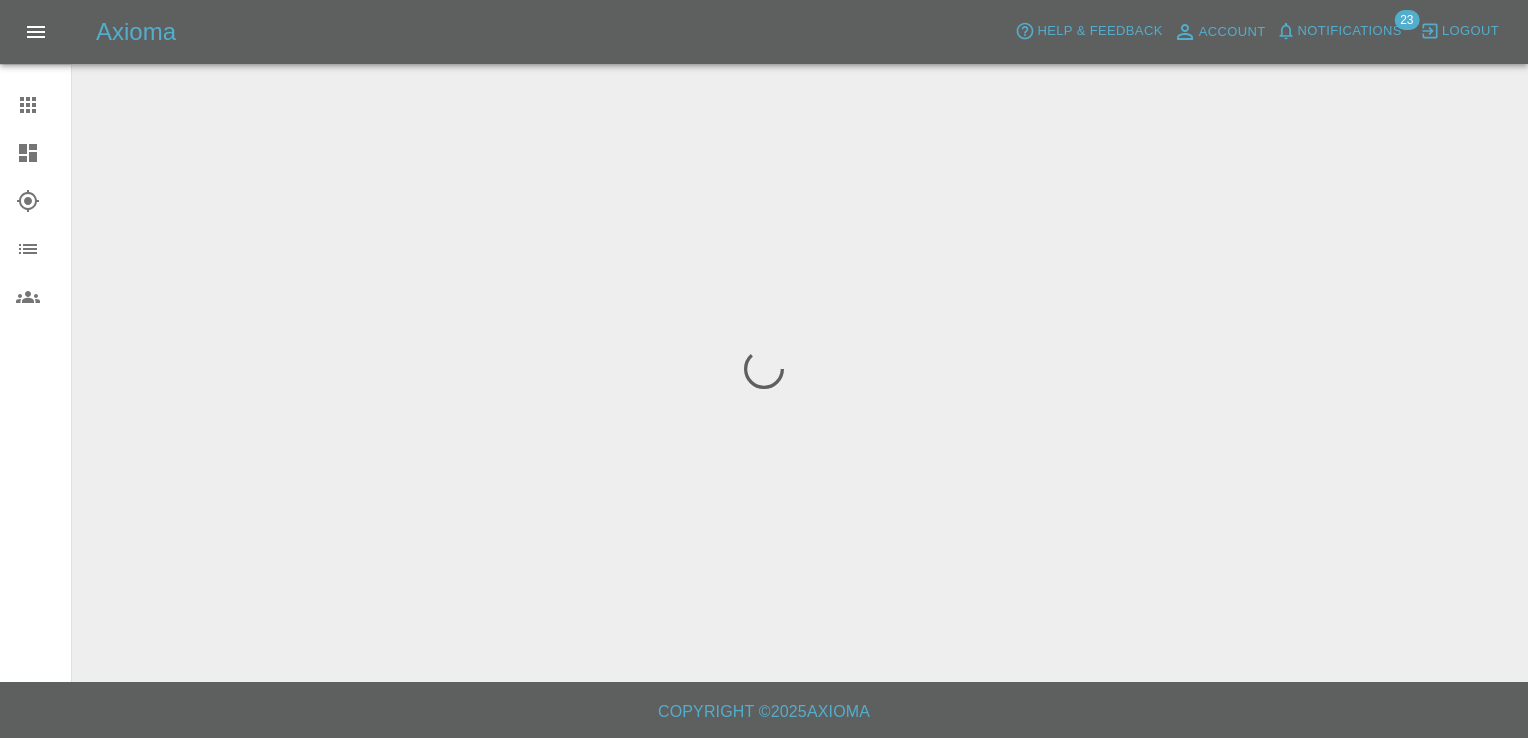 click 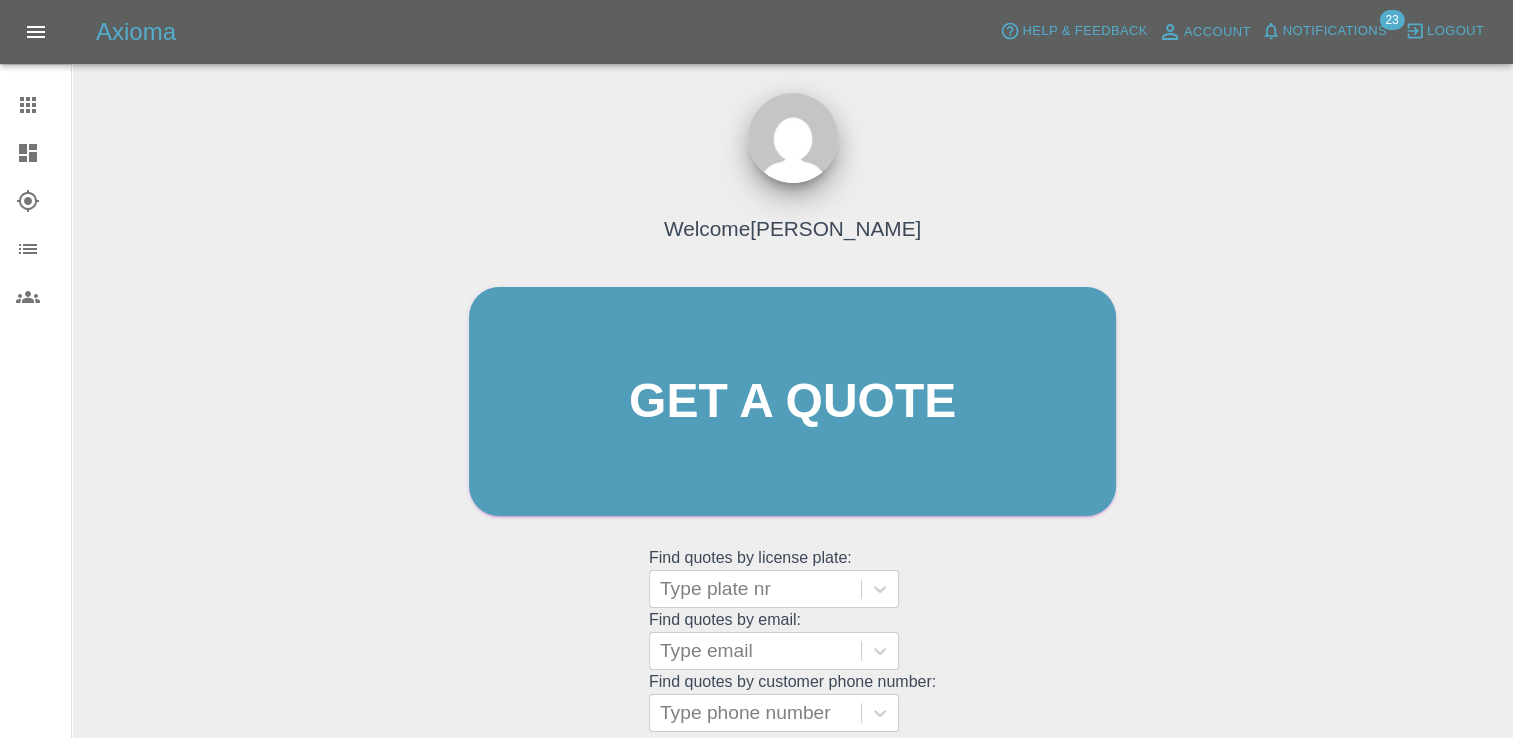 click at bounding box center (44, 153) 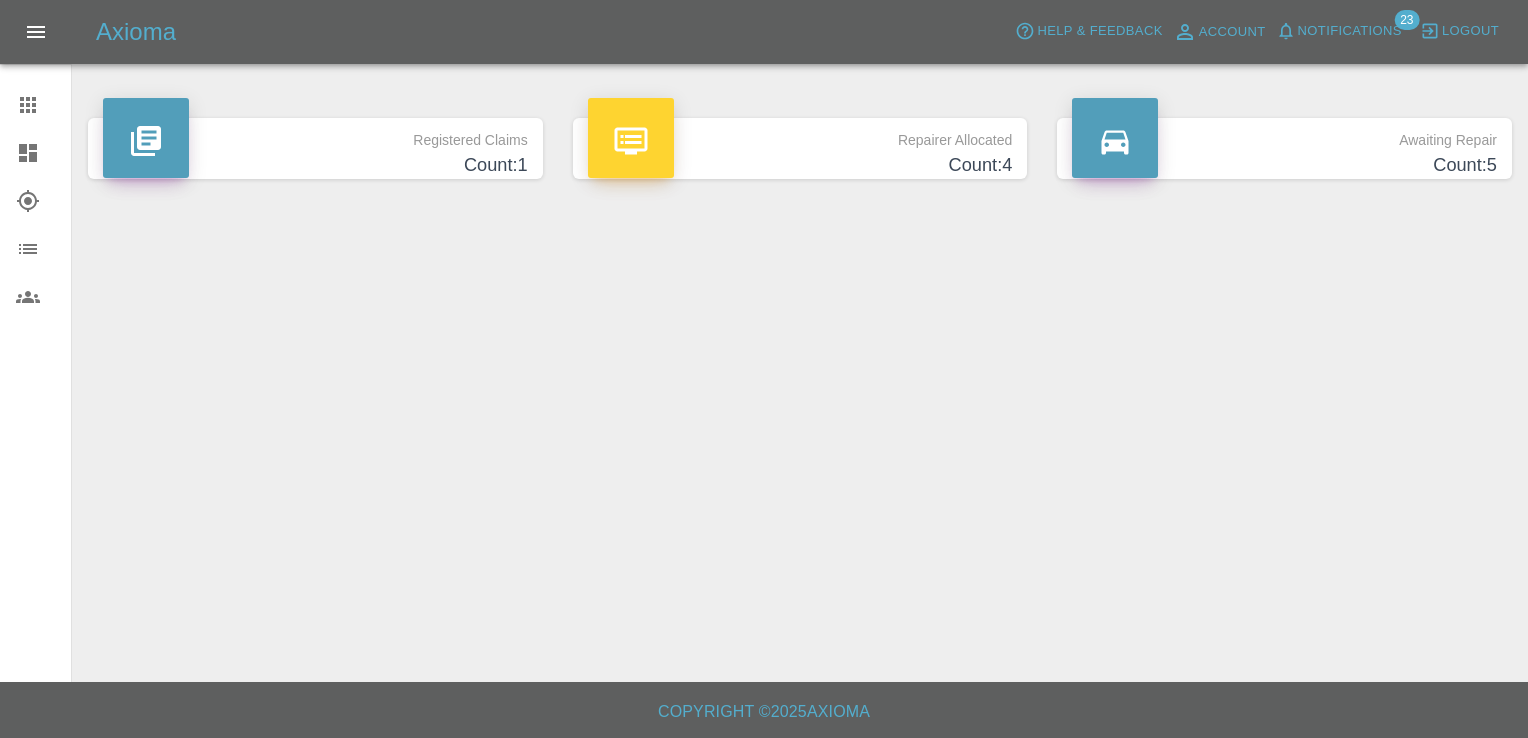 click on "Notifications" at bounding box center (1350, 31) 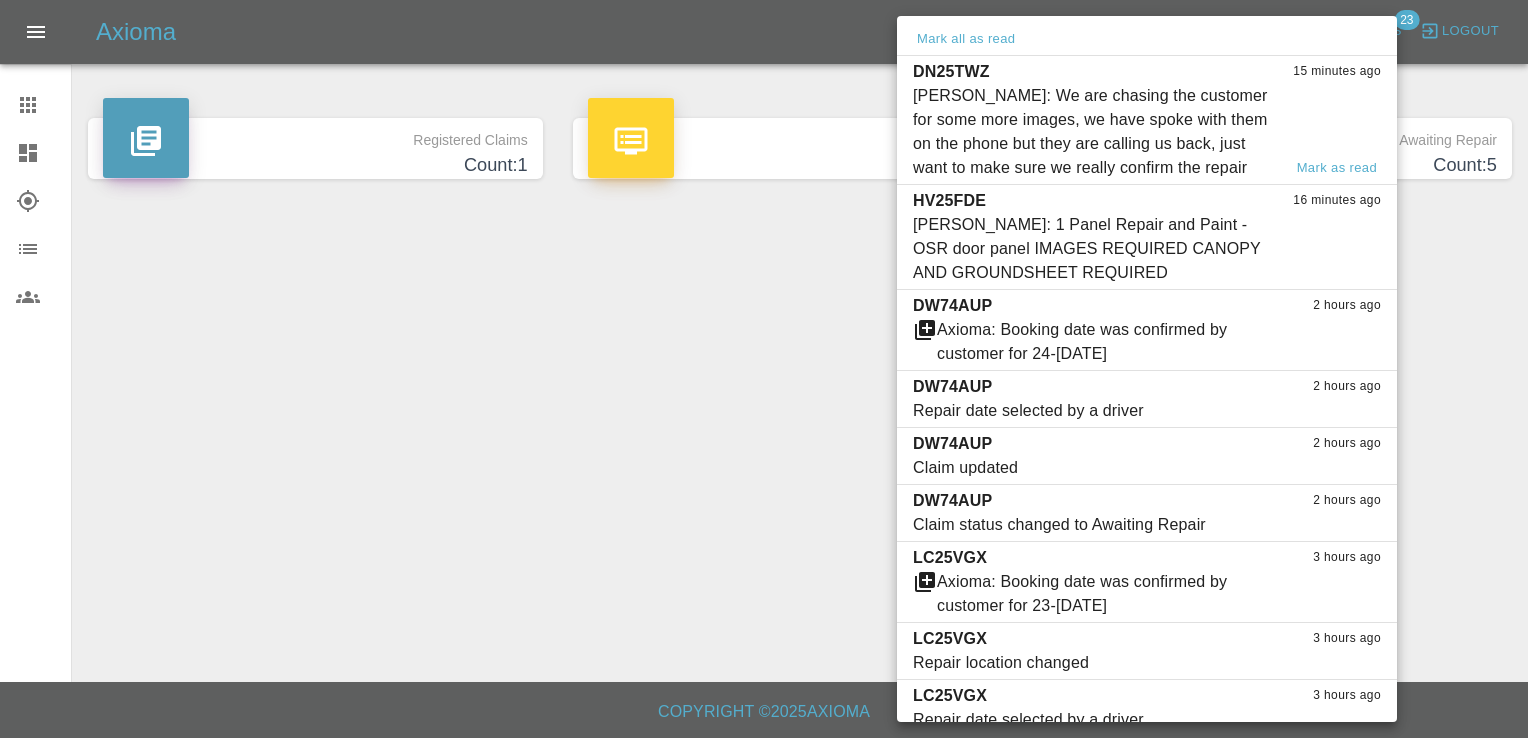 click on "Alex Kennett: We are chasing the customer for some more images, we have spoke with them on the phone but they are calling us back, just want to make sure we really confirm the repair" at bounding box center [1097, 132] 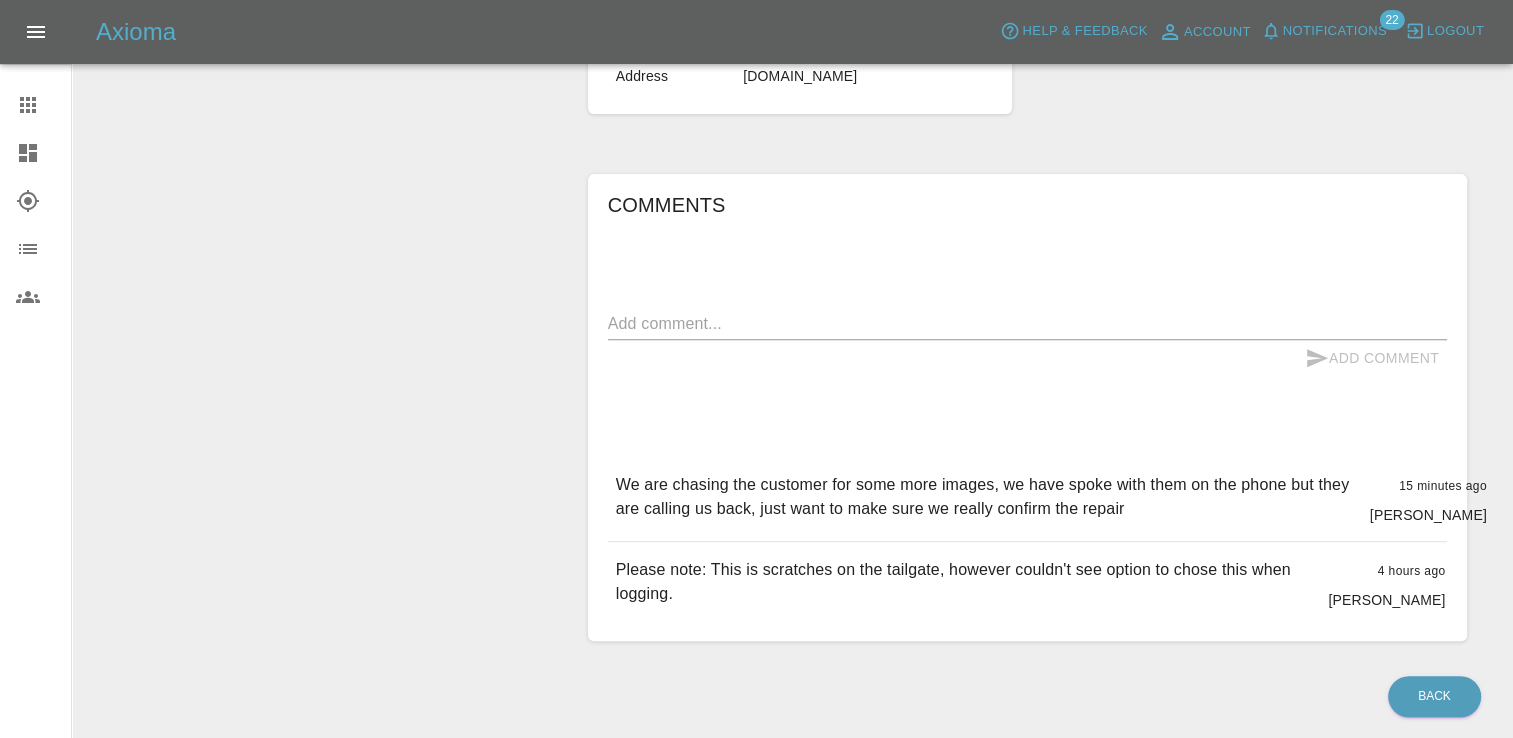 scroll, scrollTop: 730, scrollLeft: 0, axis: vertical 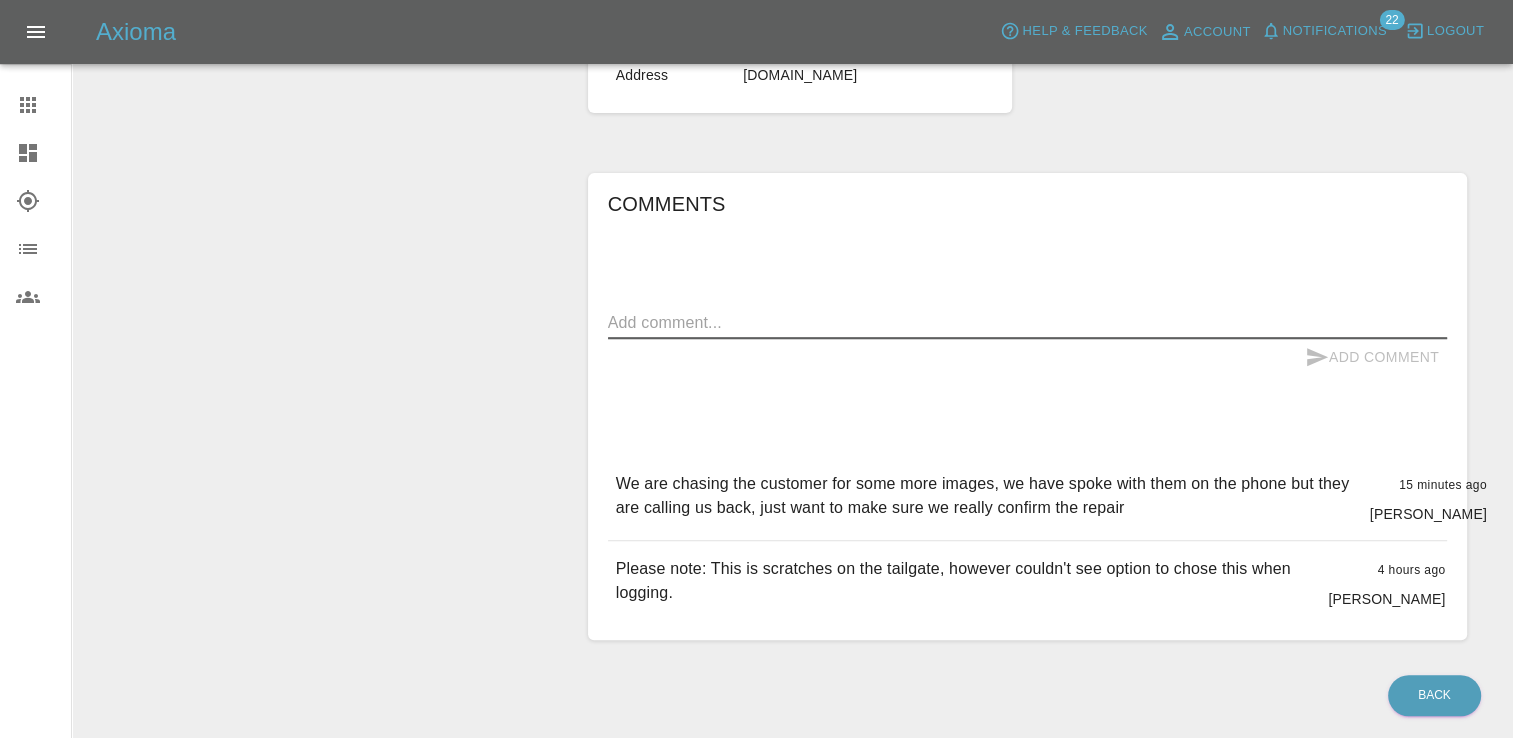 click at bounding box center (1027, 322) 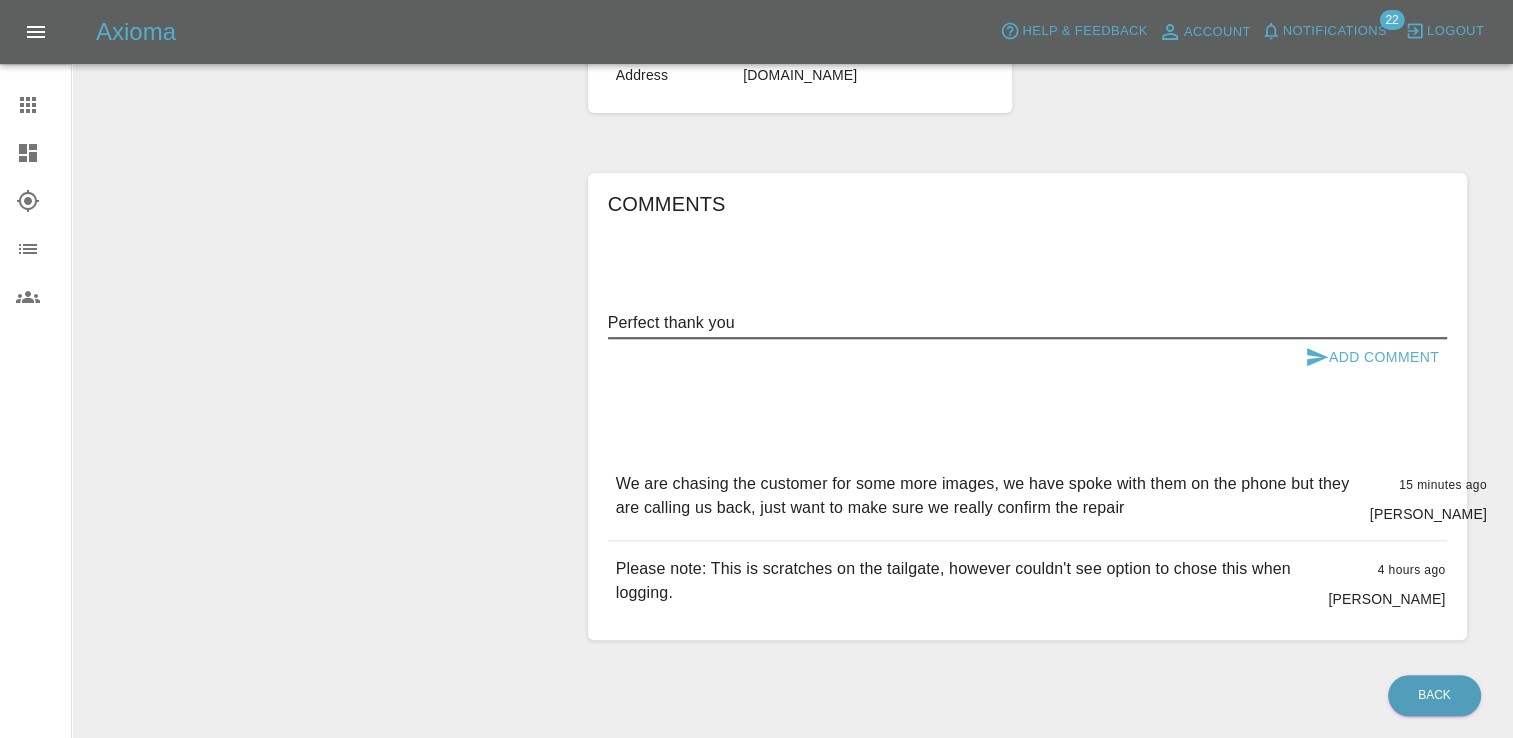 type on "Perfect thank you" 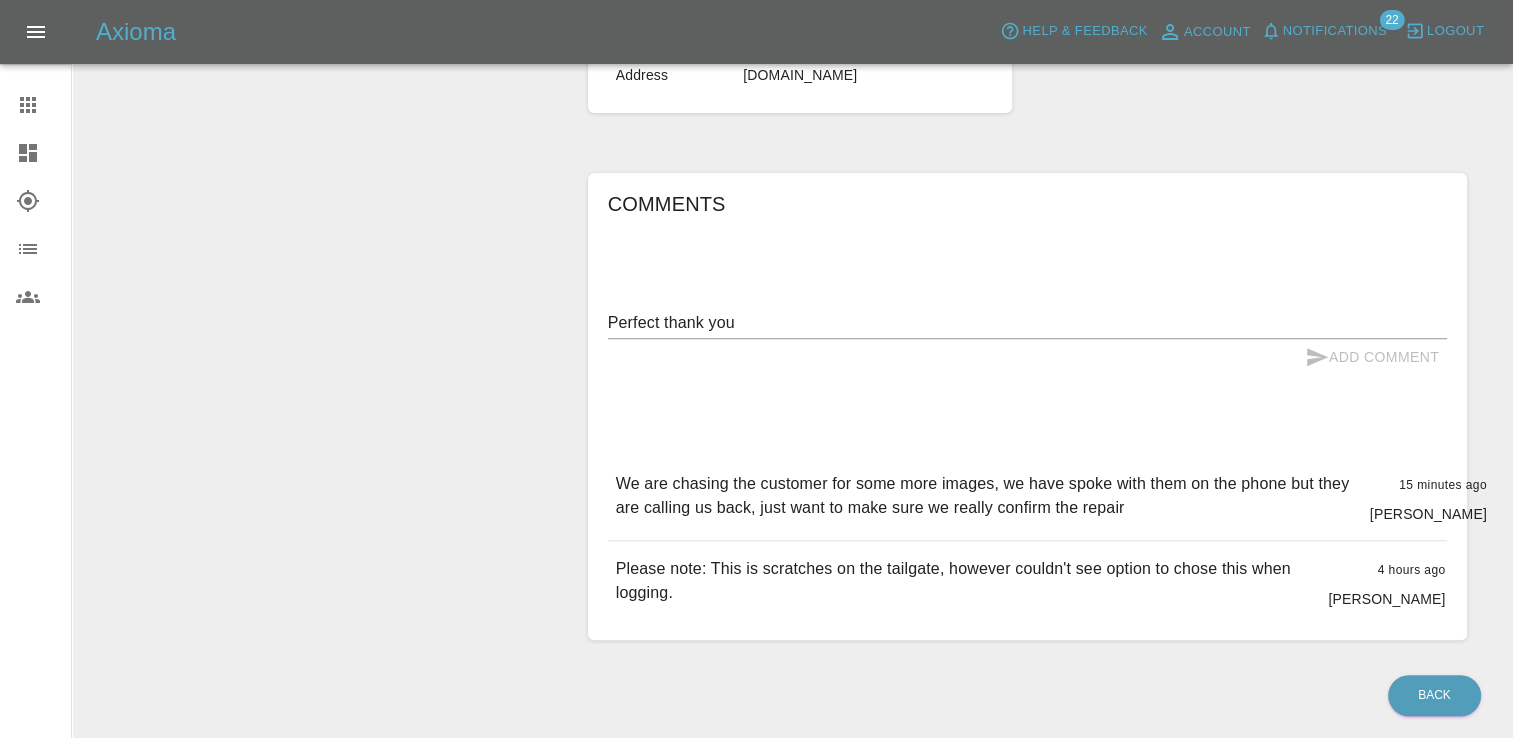 type 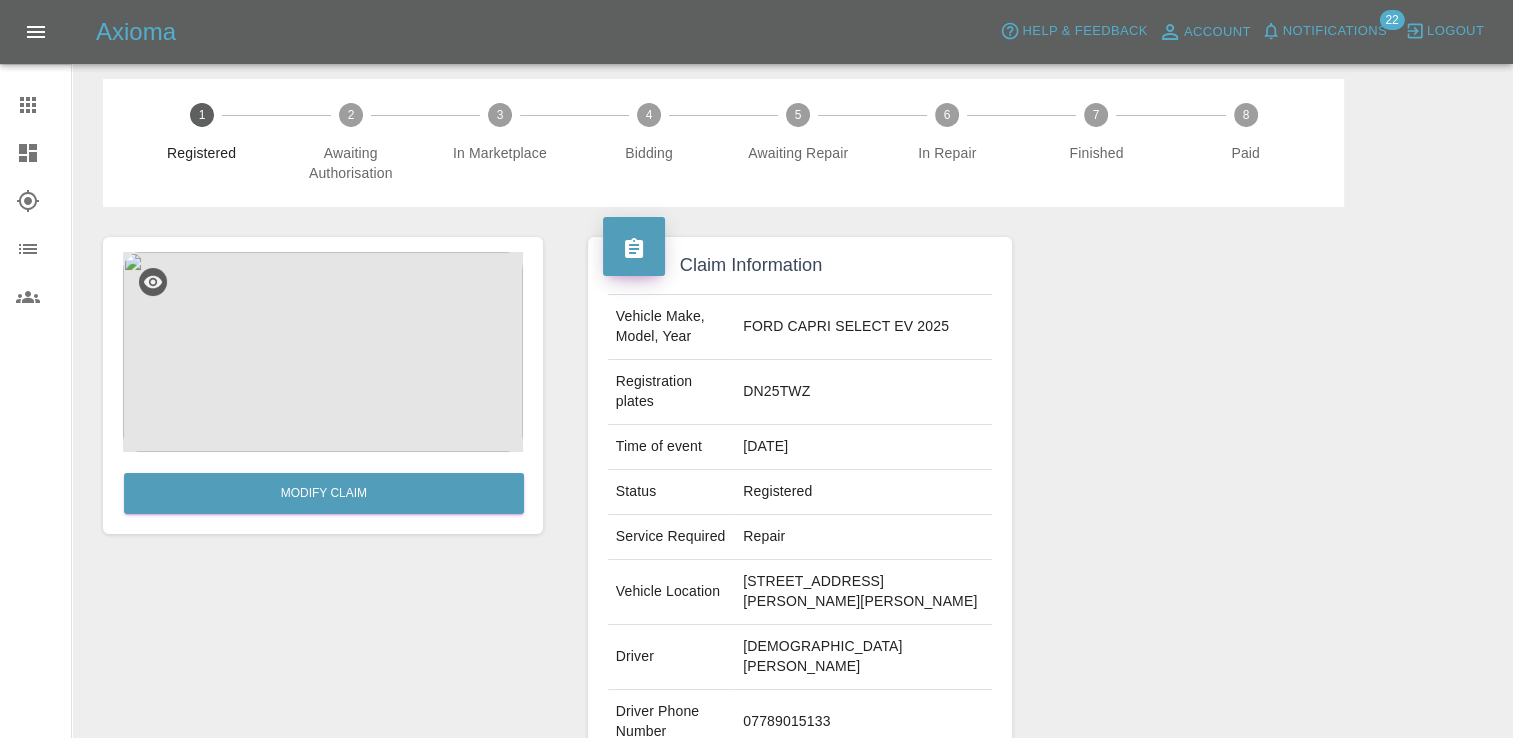 scroll, scrollTop: 0, scrollLeft: 0, axis: both 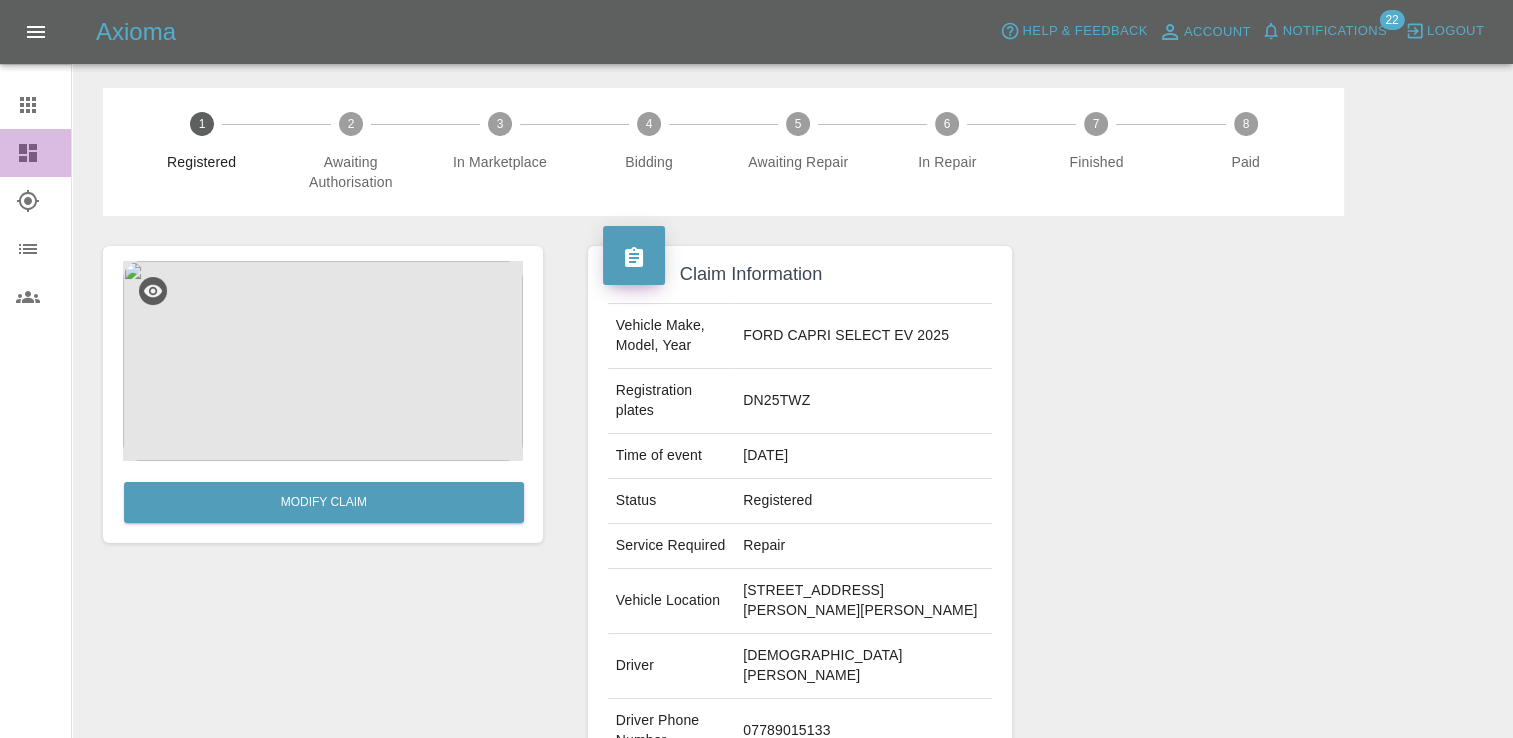 click 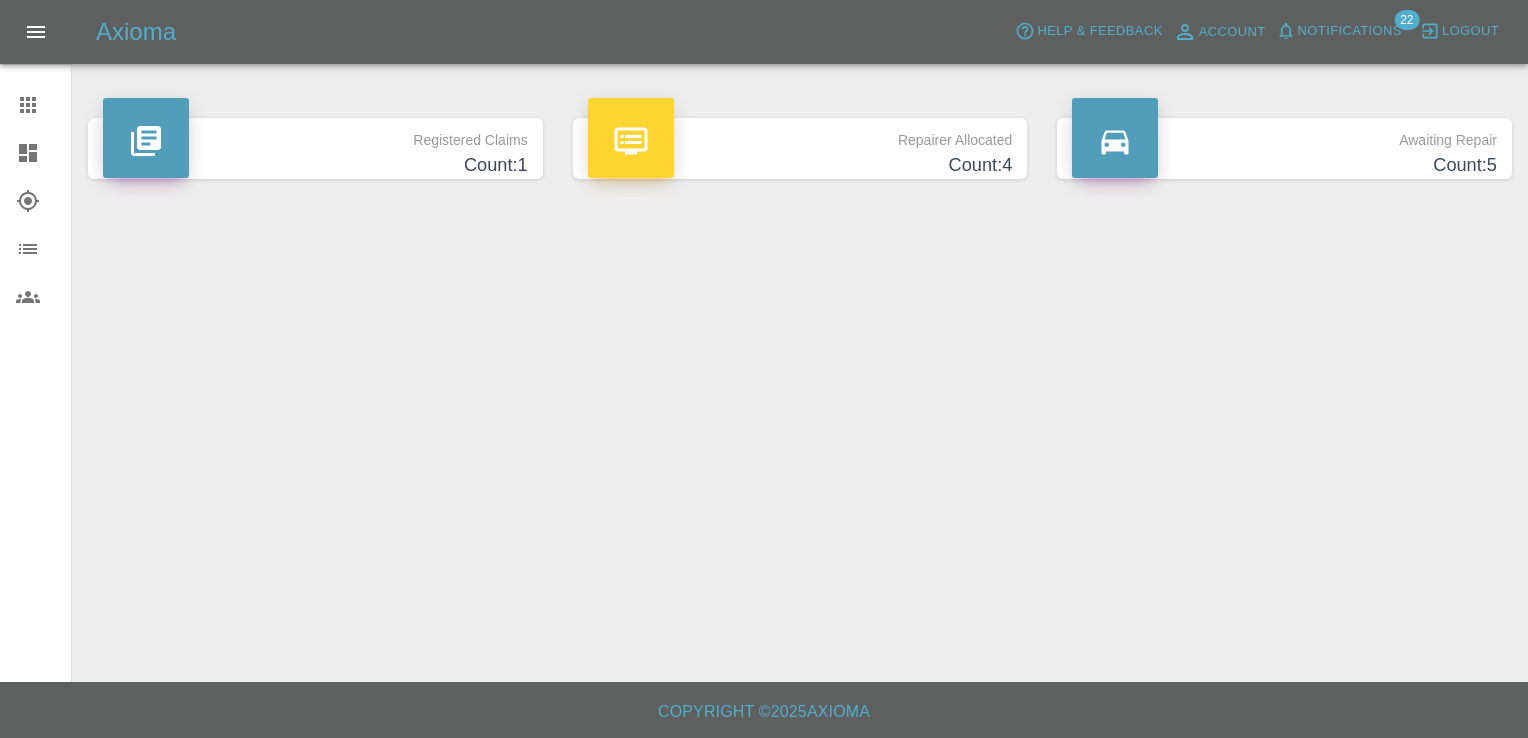 click on "Awaiting Repair" at bounding box center (1284, 135) 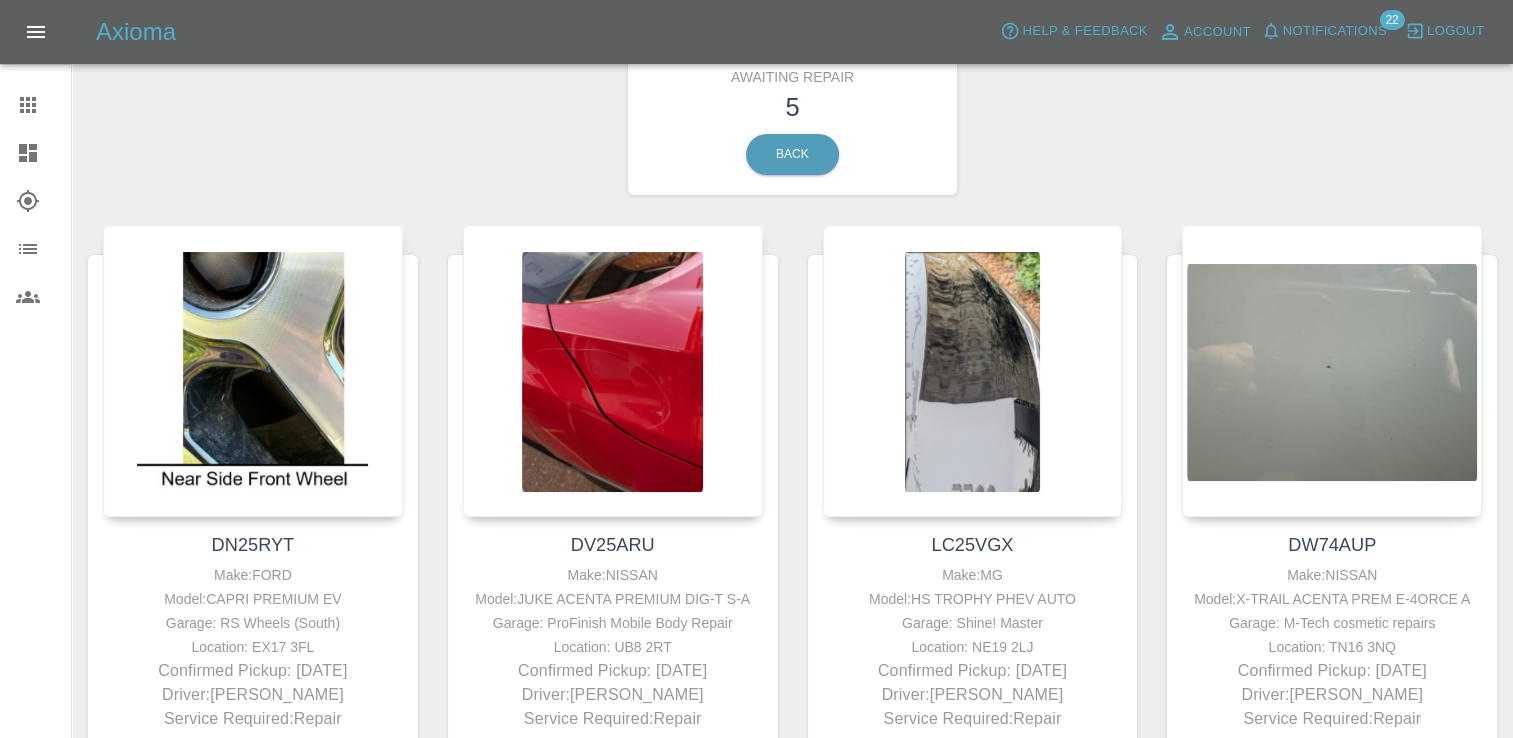 scroll, scrollTop: 0, scrollLeft: 0, axis: both 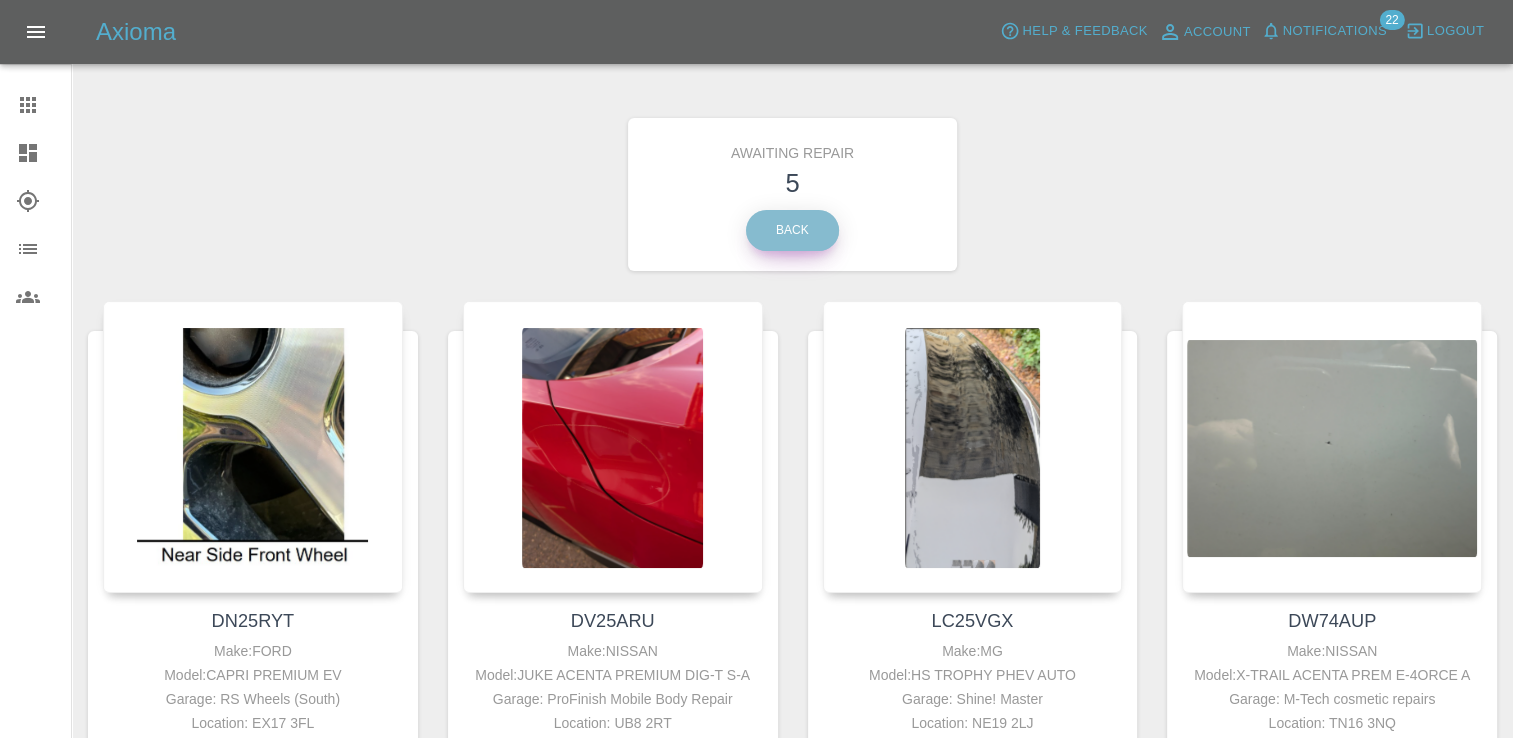 click on "Back" at bounding box center (792, 230) 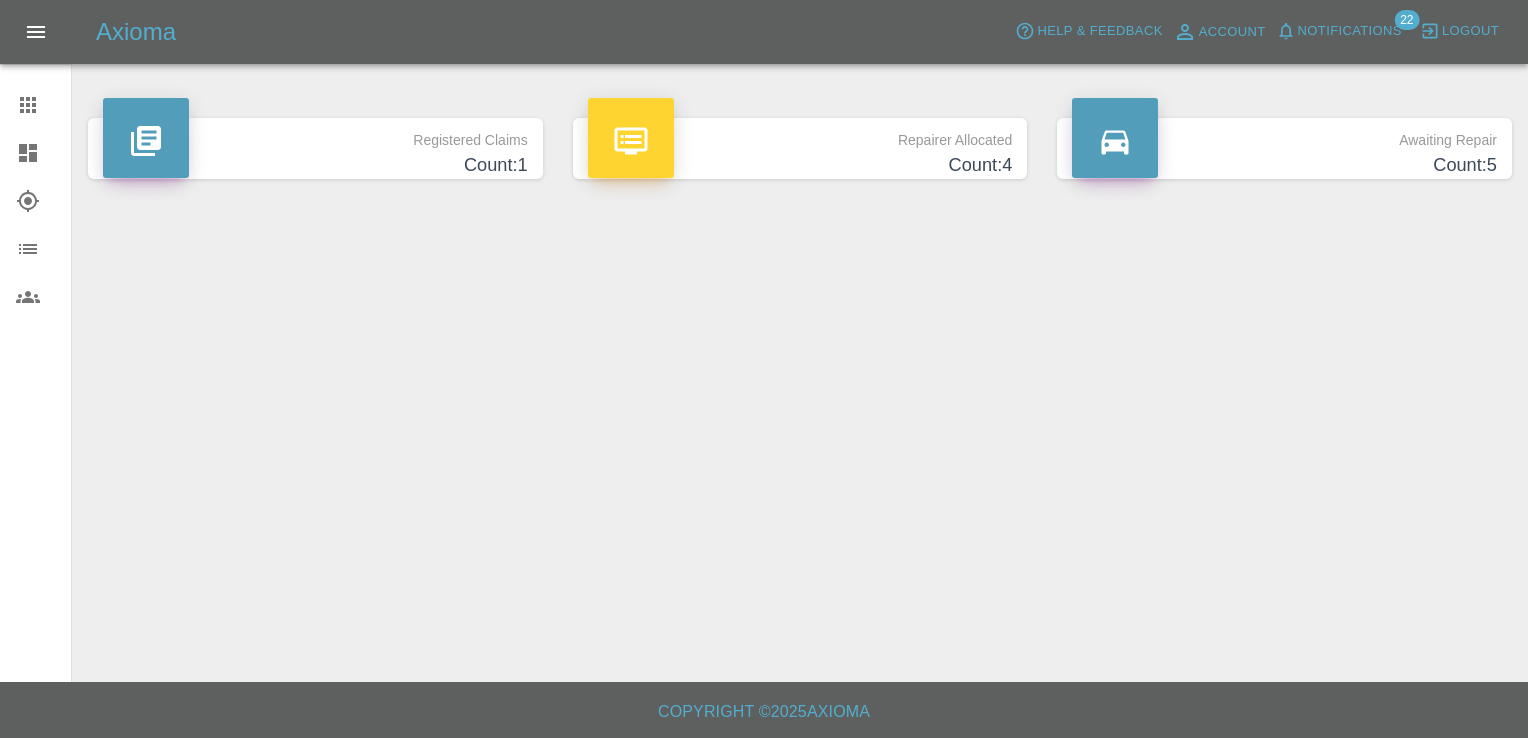click on "Repairer Allocated" at bounding box center [800, 135] 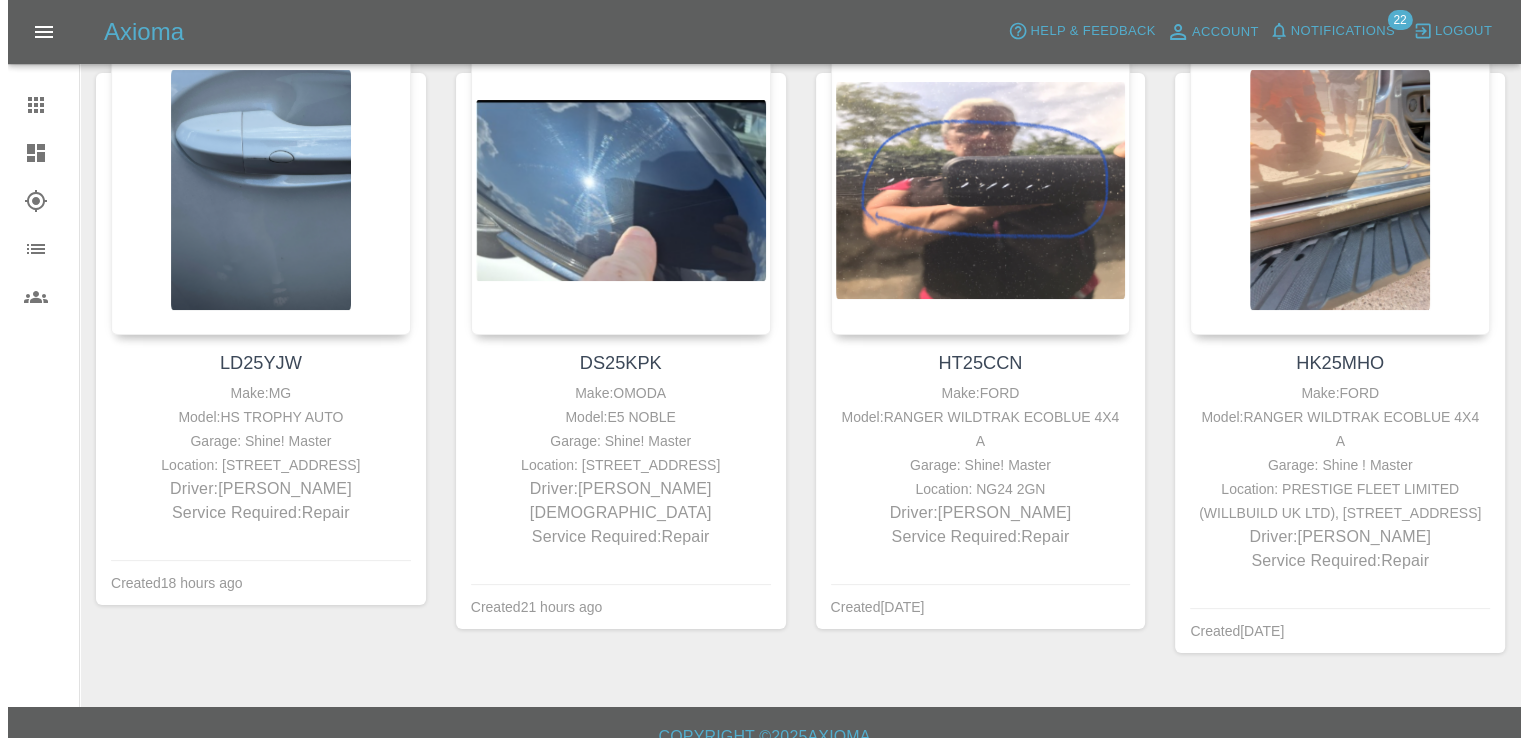 scroll, scrollTop: 0, scrollLeft: 0, axis: both 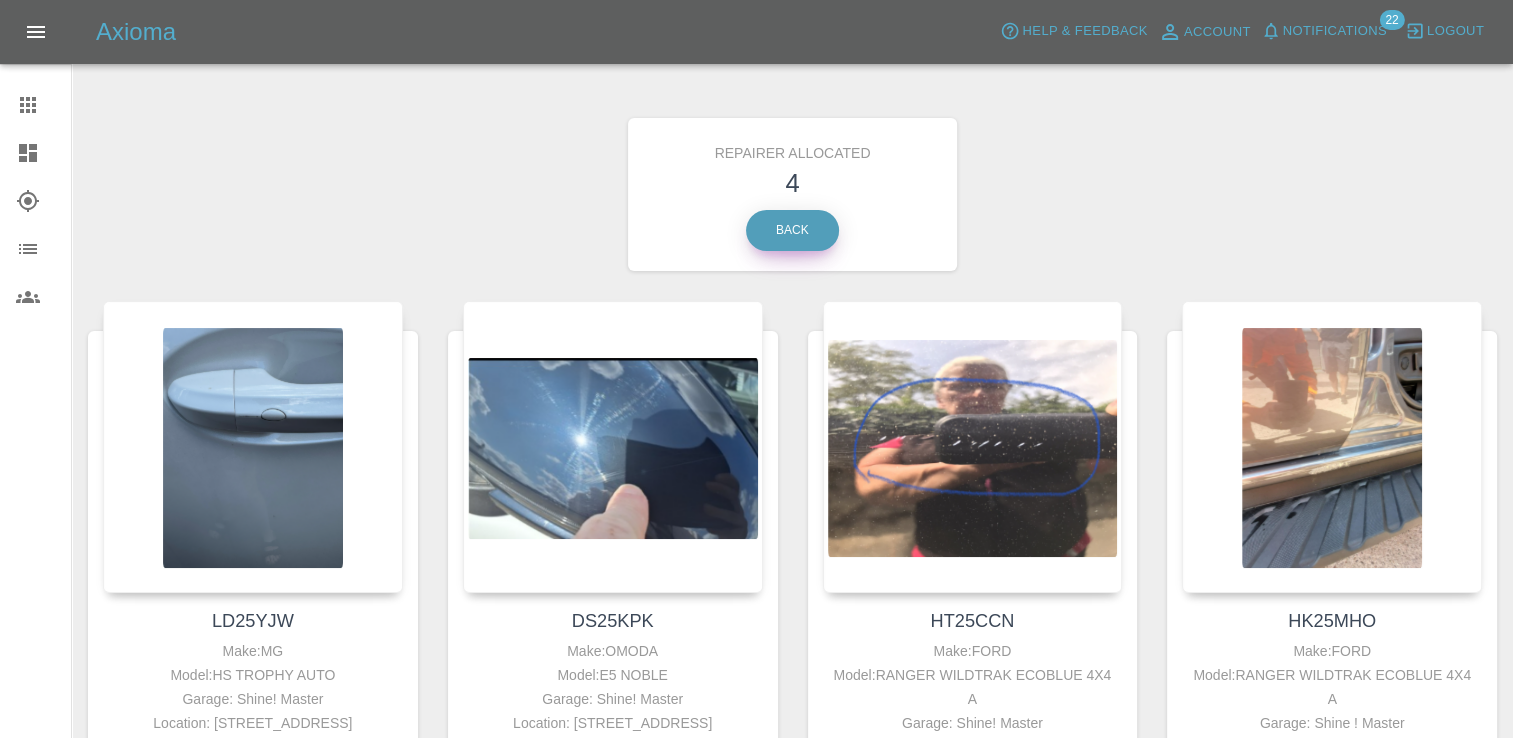 click on "Back" at bounding box center [792, 230] 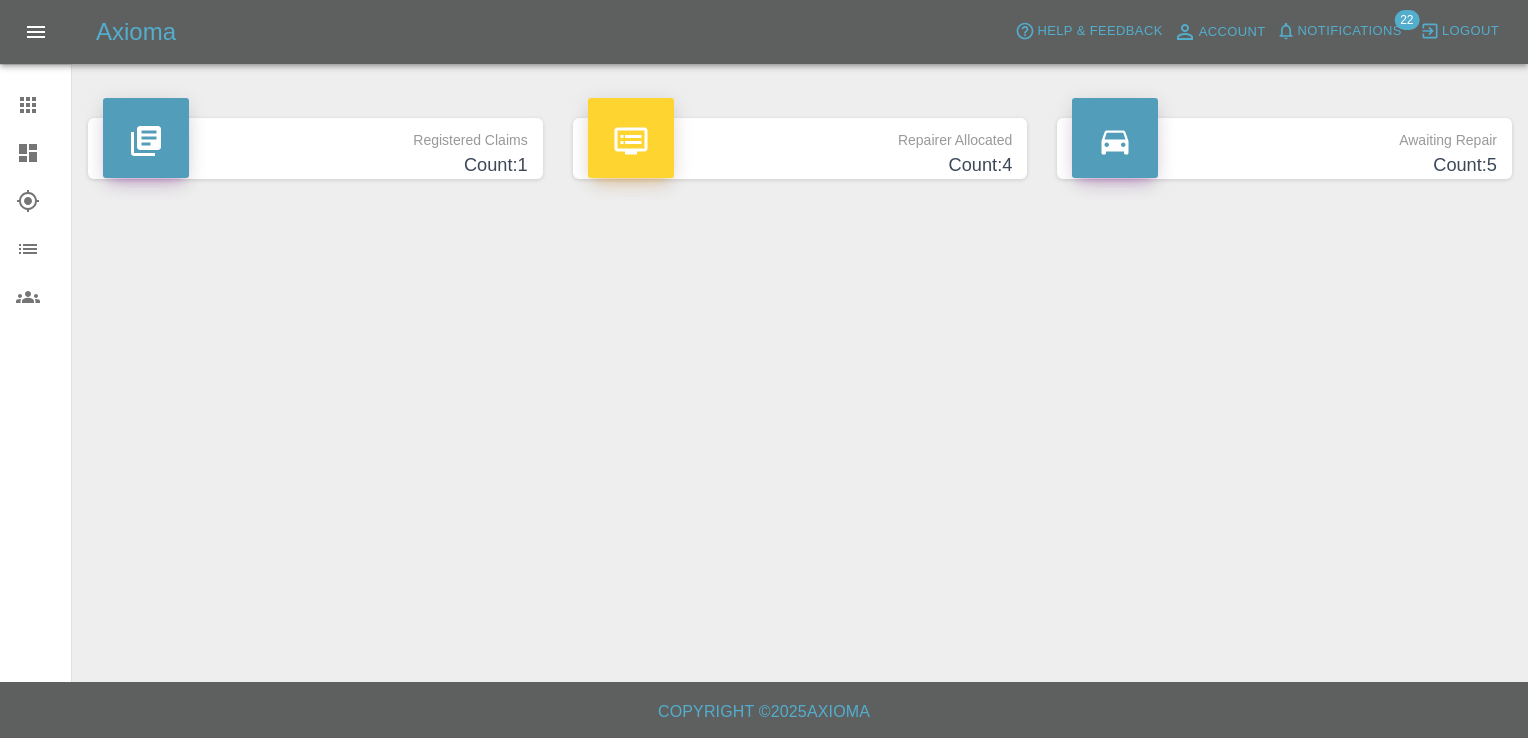 click on "Count:  1" at bounding box center (315, 165) 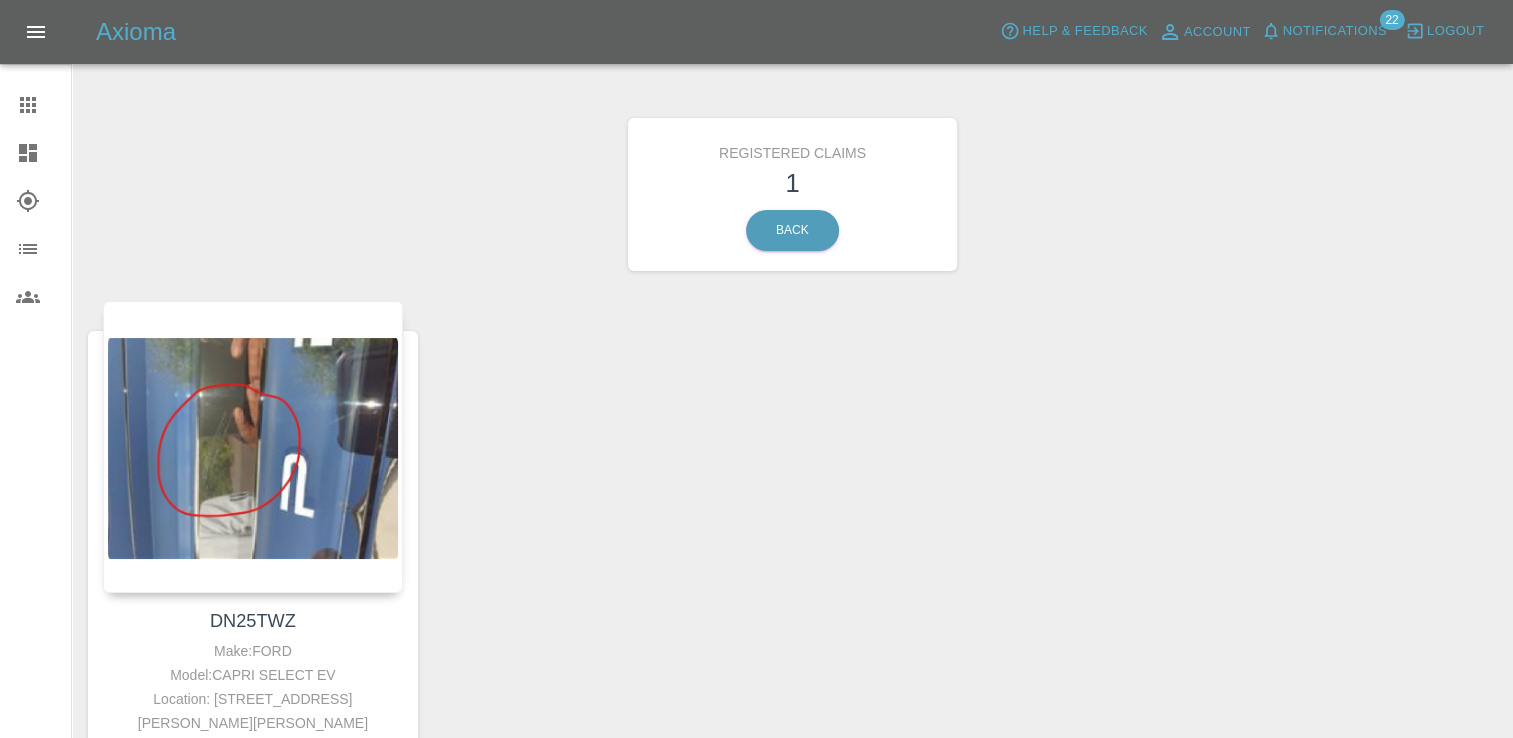 click 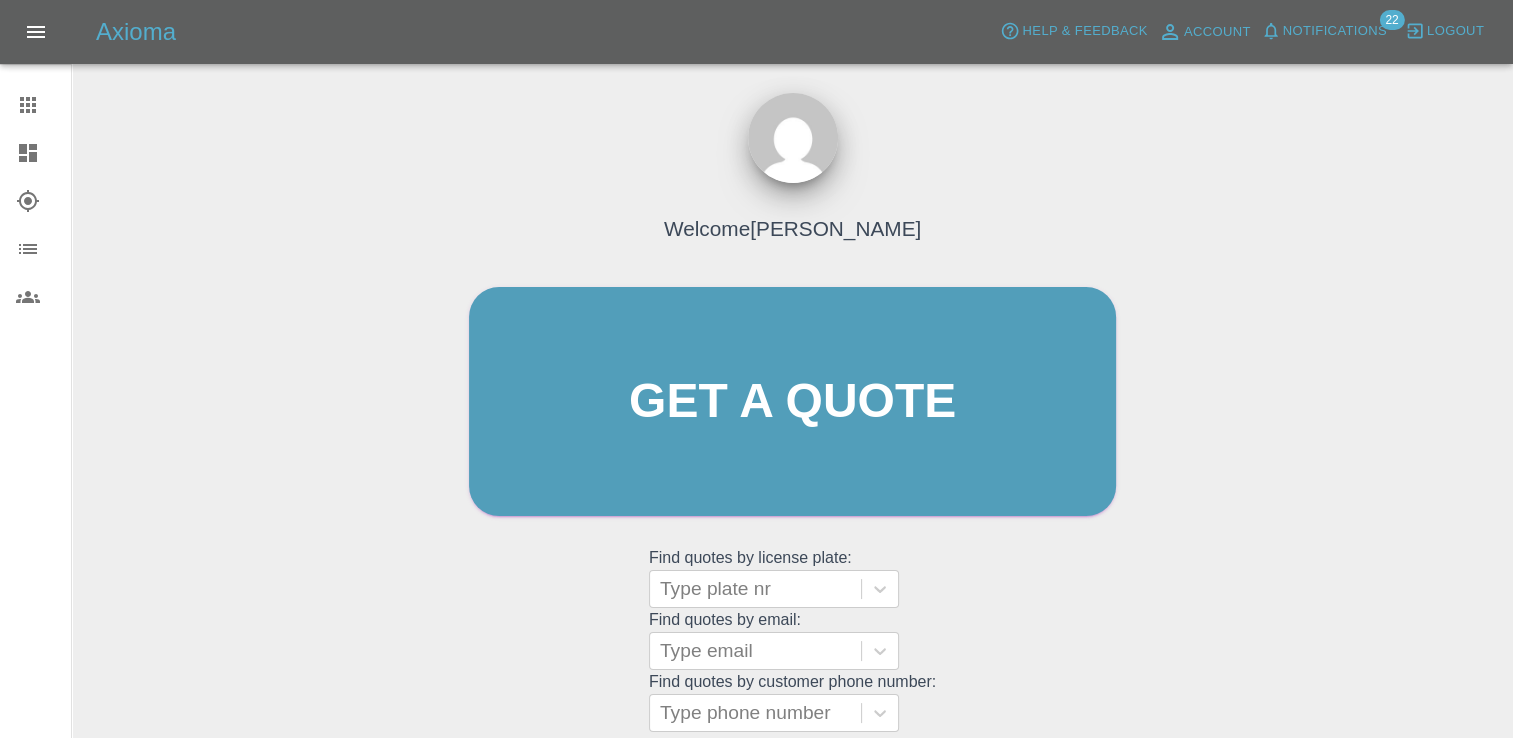 click on "Dashboard" at bounding box center [35, 153] 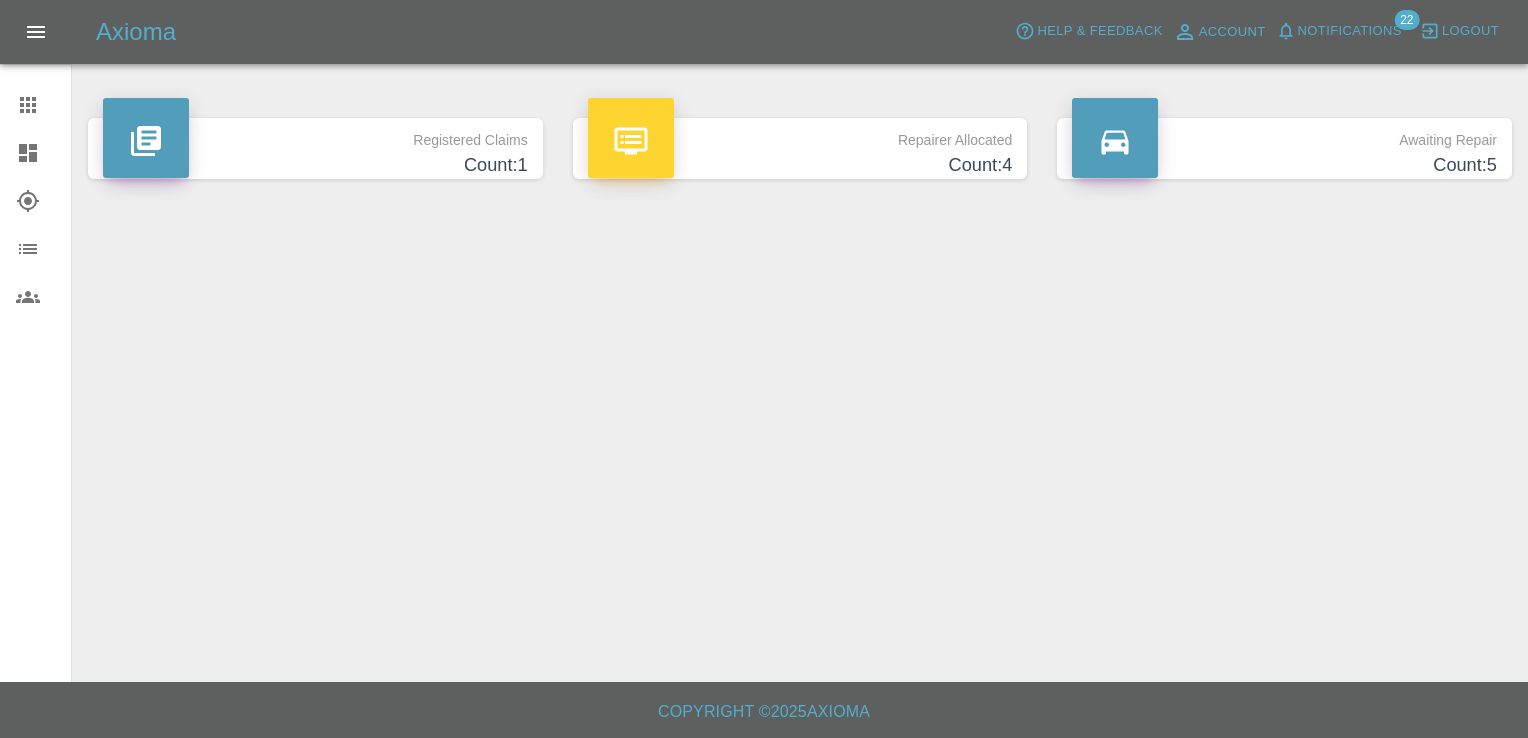 click on "Count:  5" at bounding box center (1284, 165) 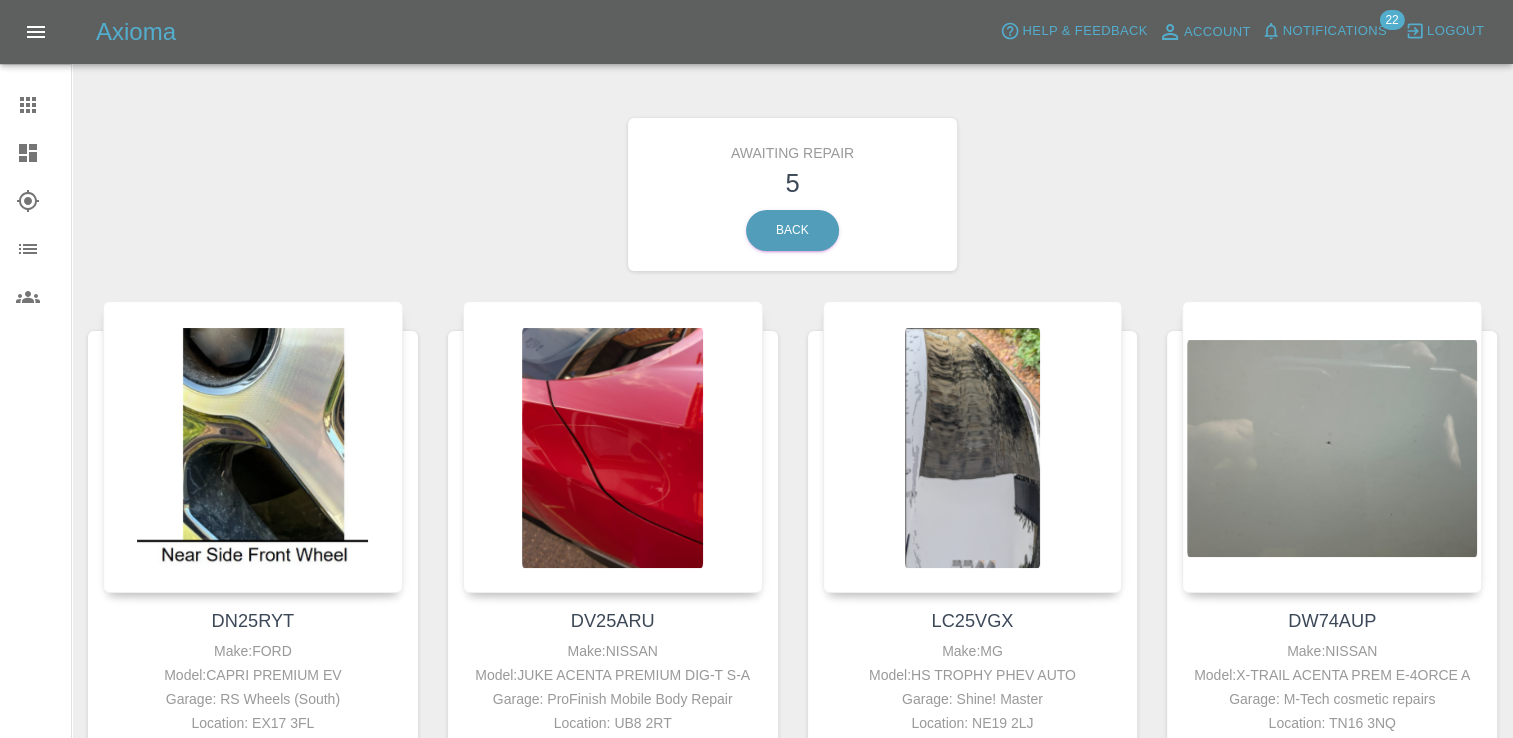 click on "Notifications" at bounding box center (1335, 31) 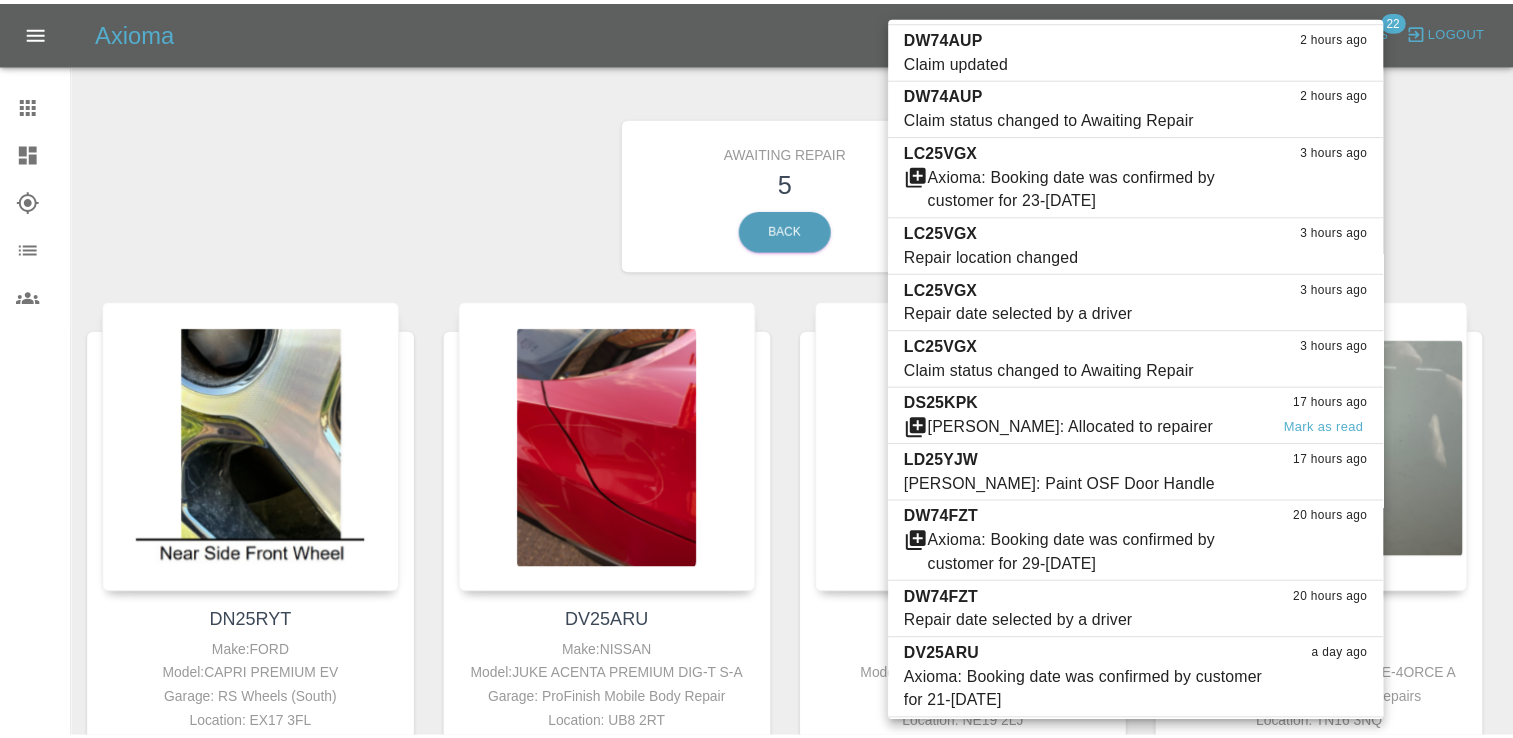 scroll, scrollTop: 700, scrollLeft: 0, axis: vertical 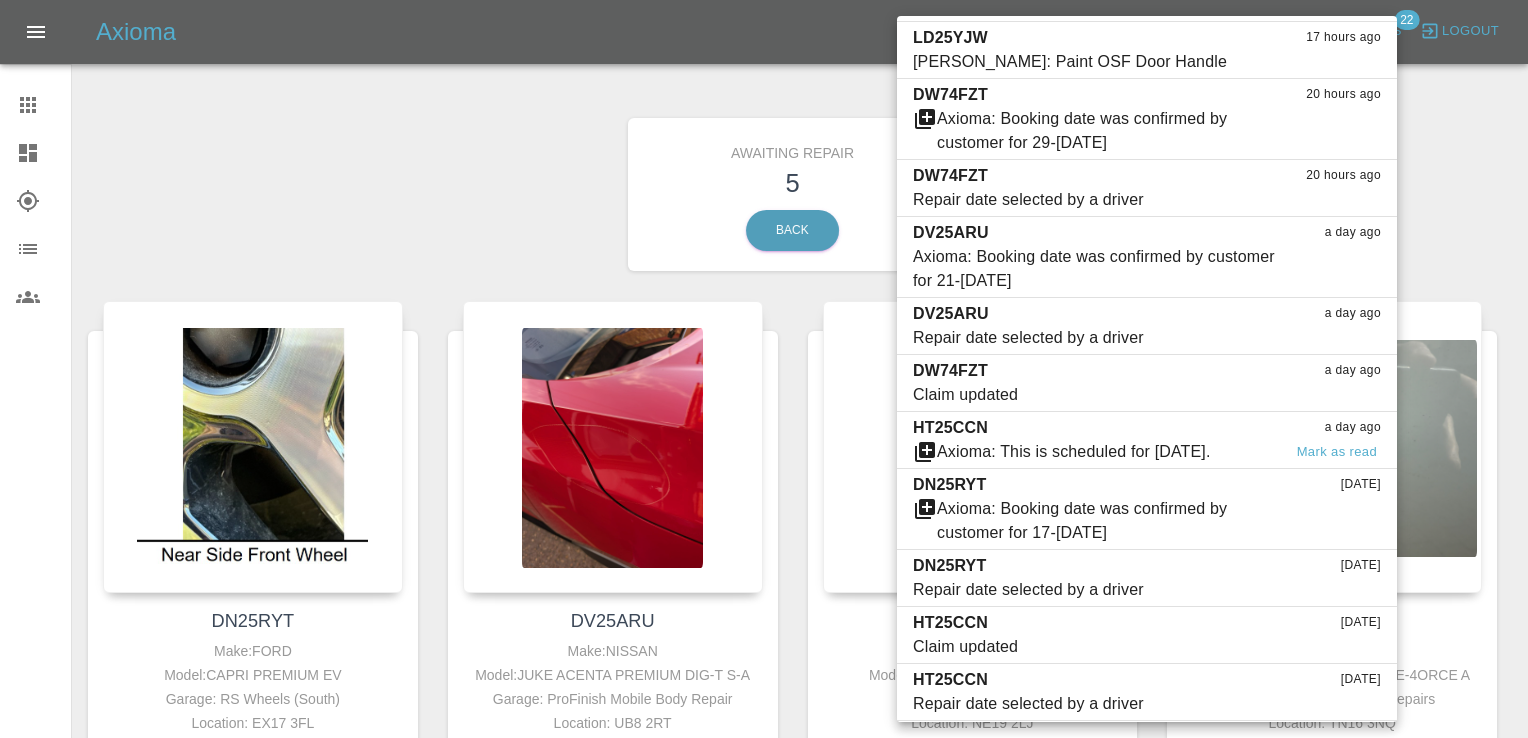 click on "Axioma: This is scheduled for tomorrow." at bounding box center (1074, 452) 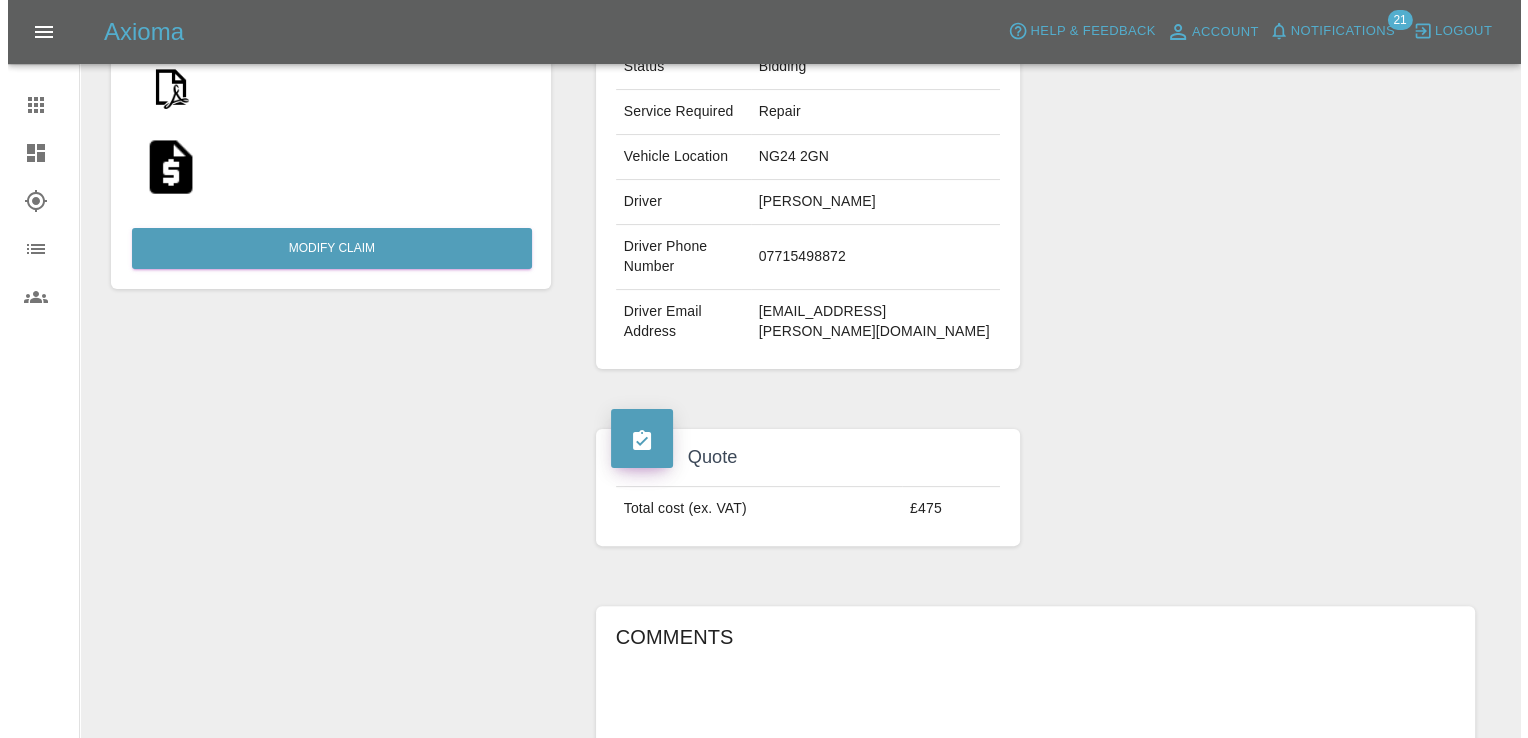 scroll, scrollTop: 0, scrollLeft: 0, axis: both 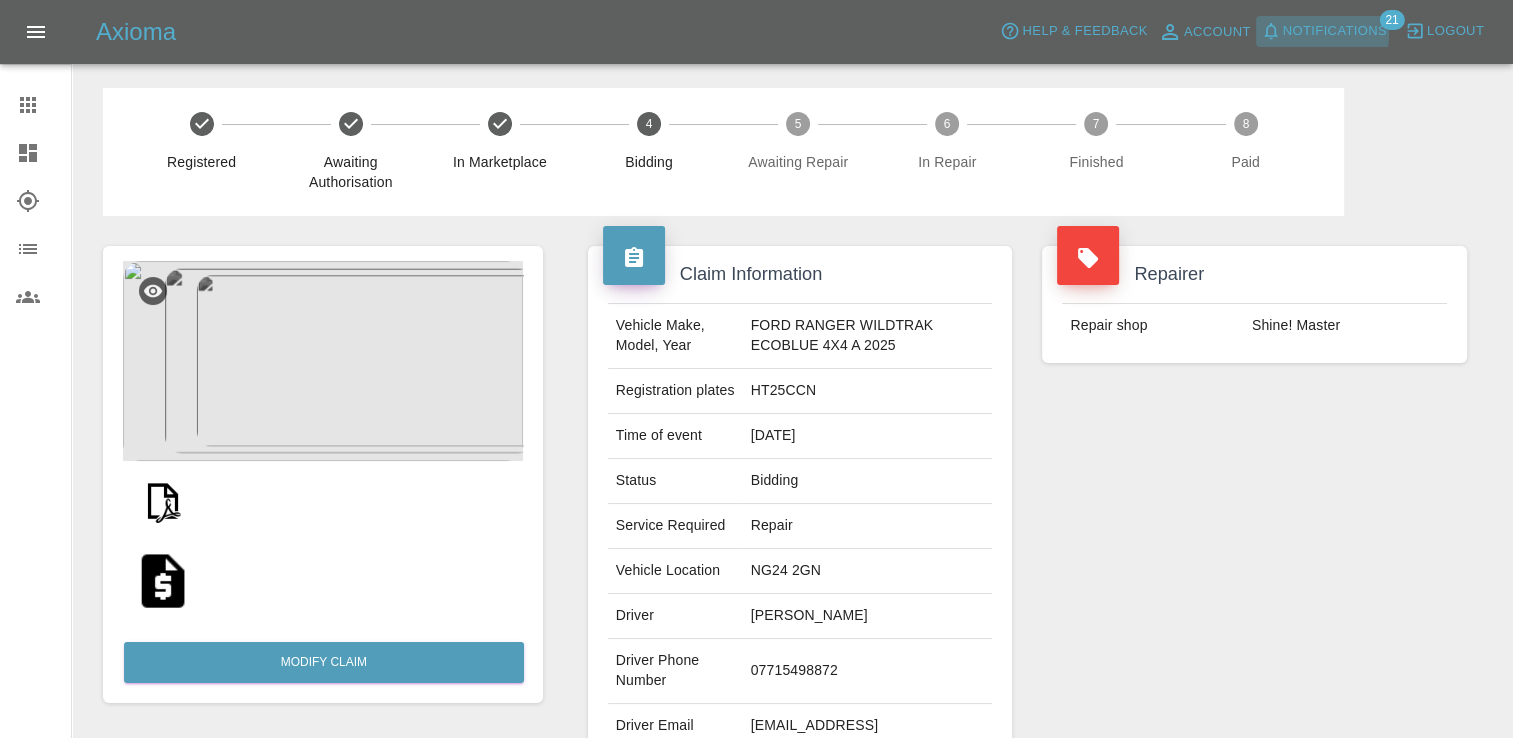 click on "Notifications" at bounding box center [1335, 31] 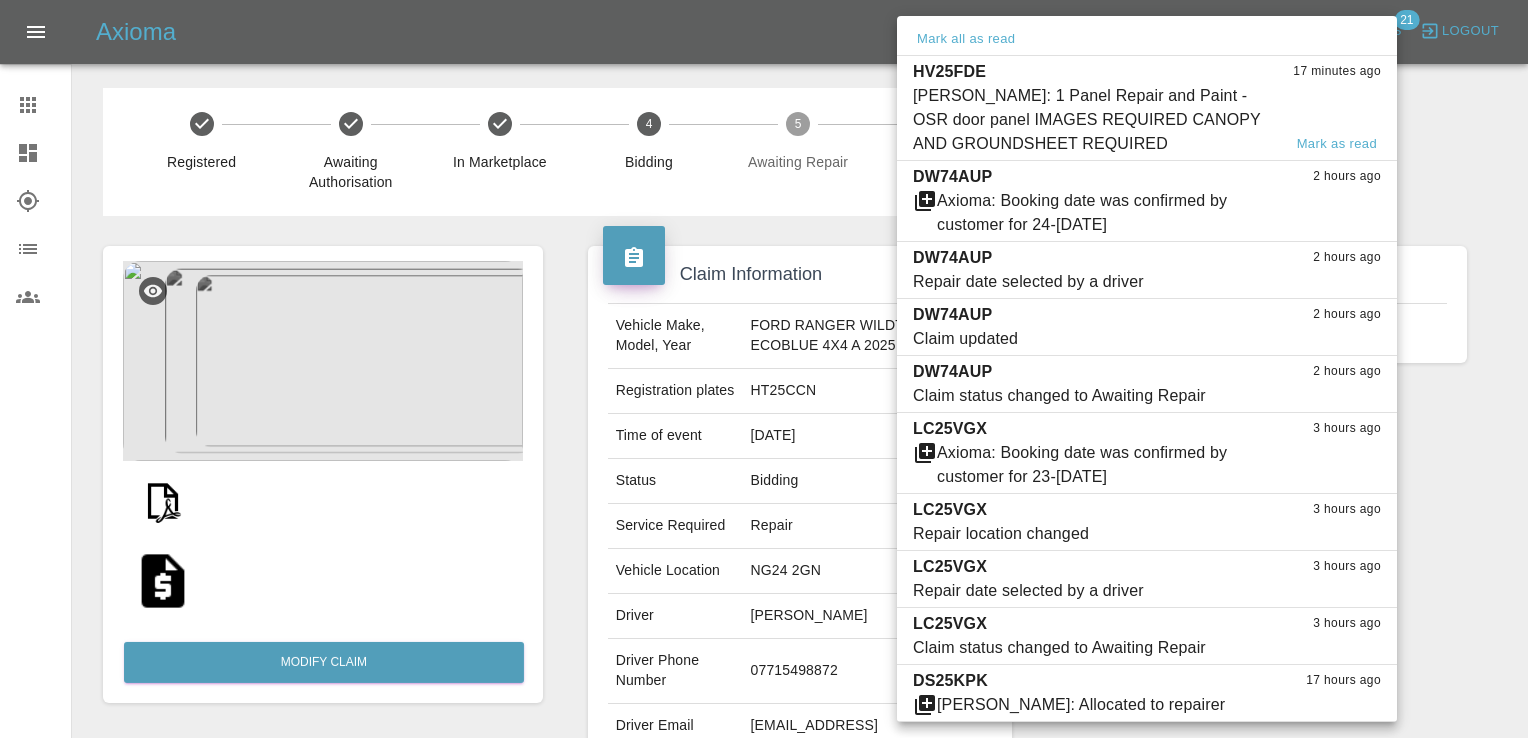 click on "Ankur Mehta: 1 Panel Repair and Paint - OSR door panel
IMAGES REQUIRED
CANOPY AND GROUNDSHEET REQUIRED" at bounding box center (1097, 120) 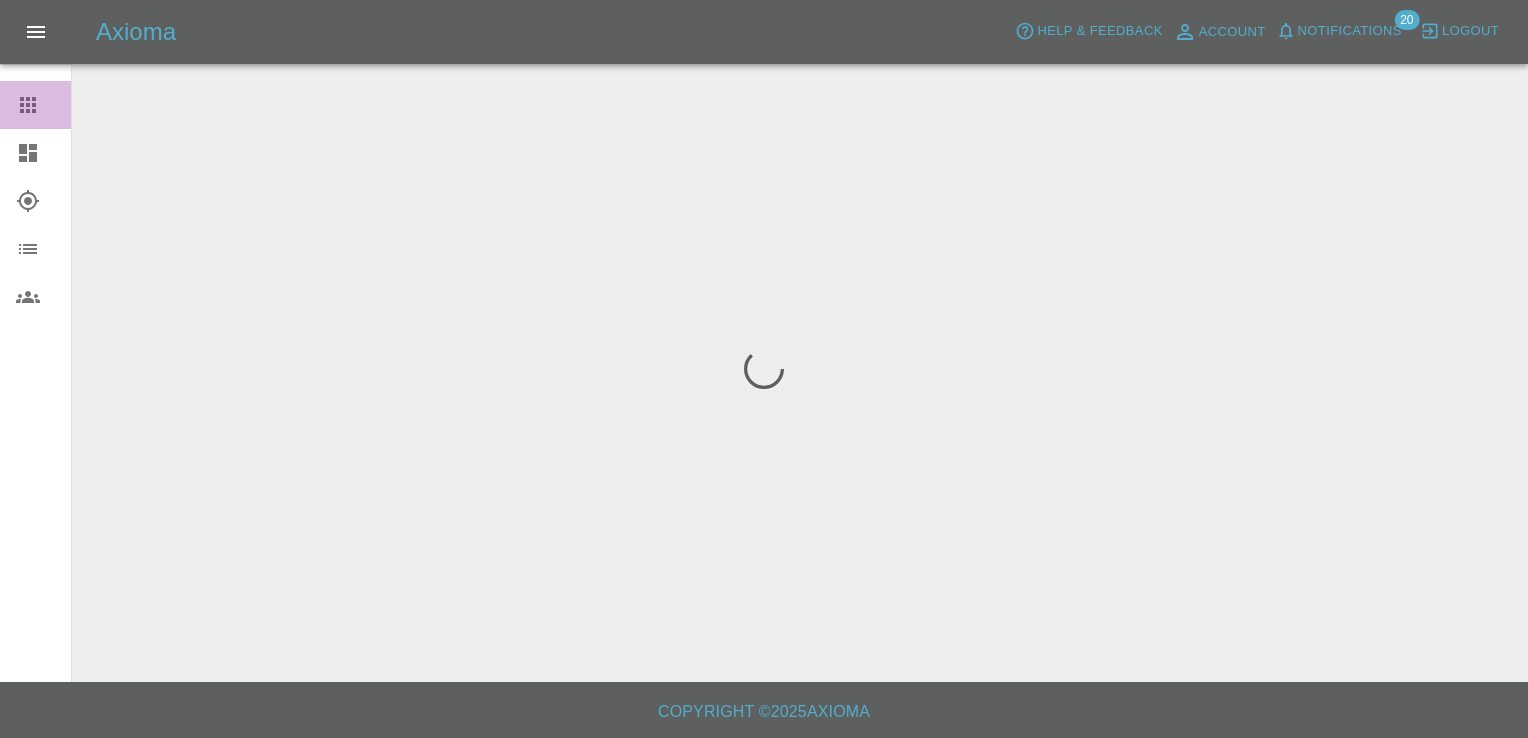 click 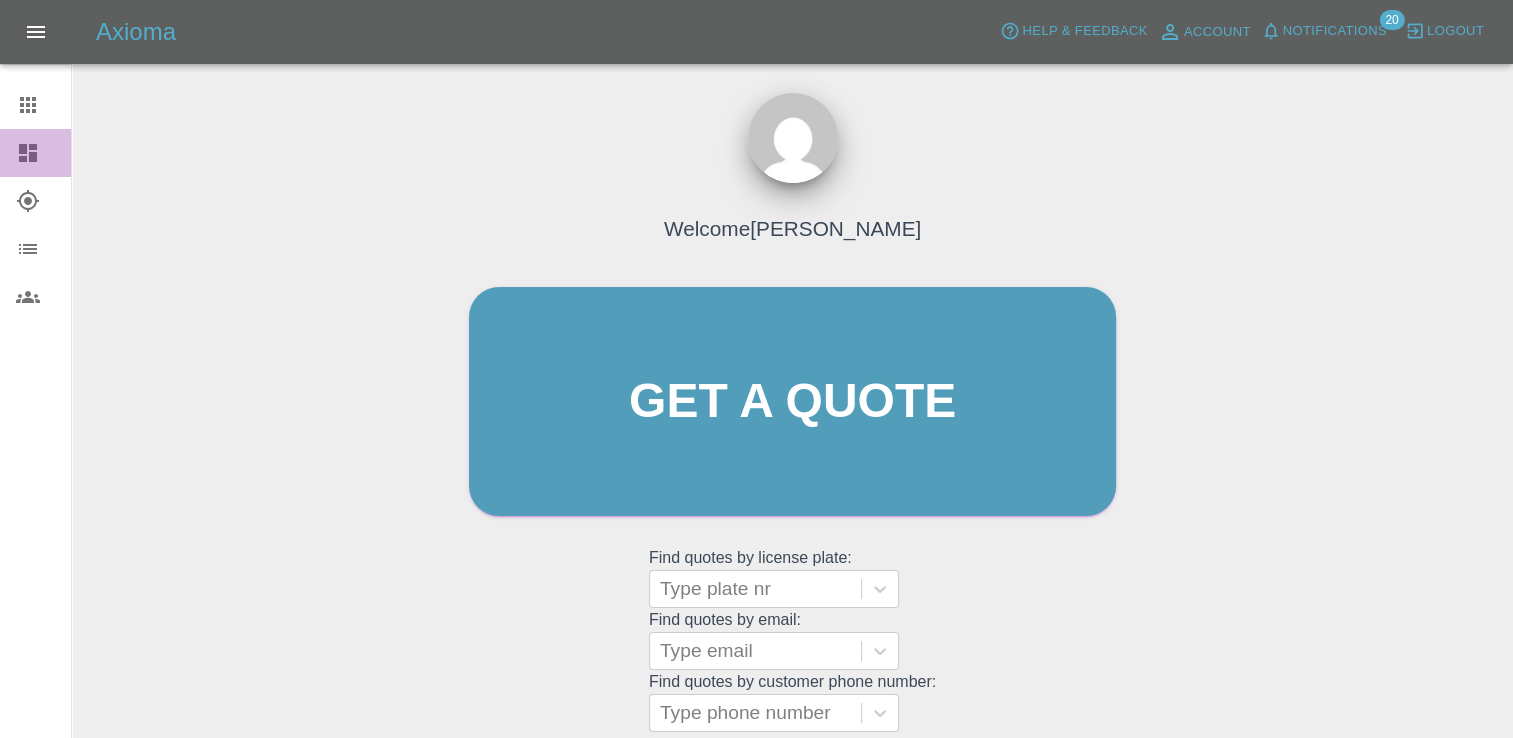 click 